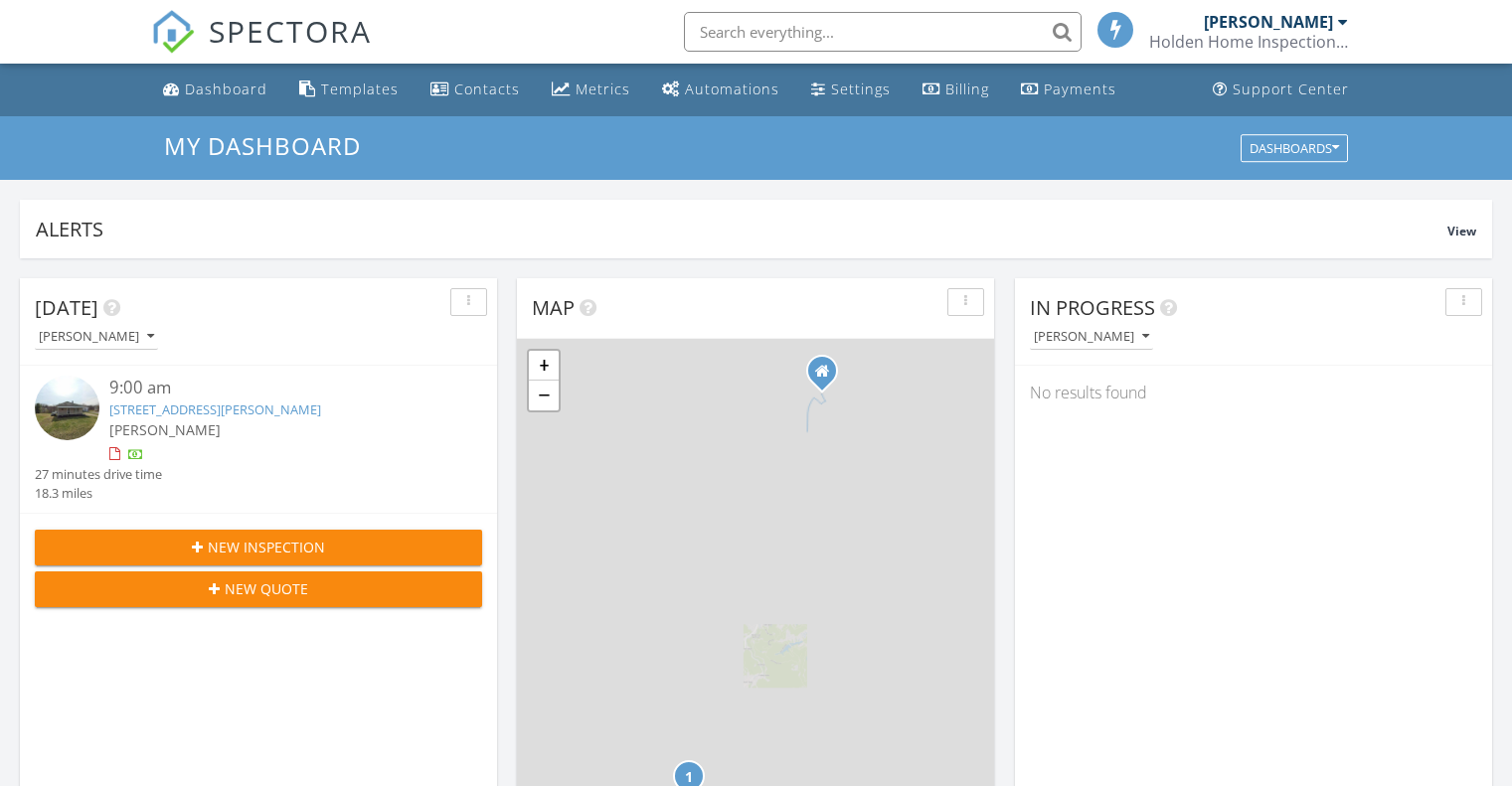 scroll, scrollTop: 0, scrollLeft: 0, axis: both 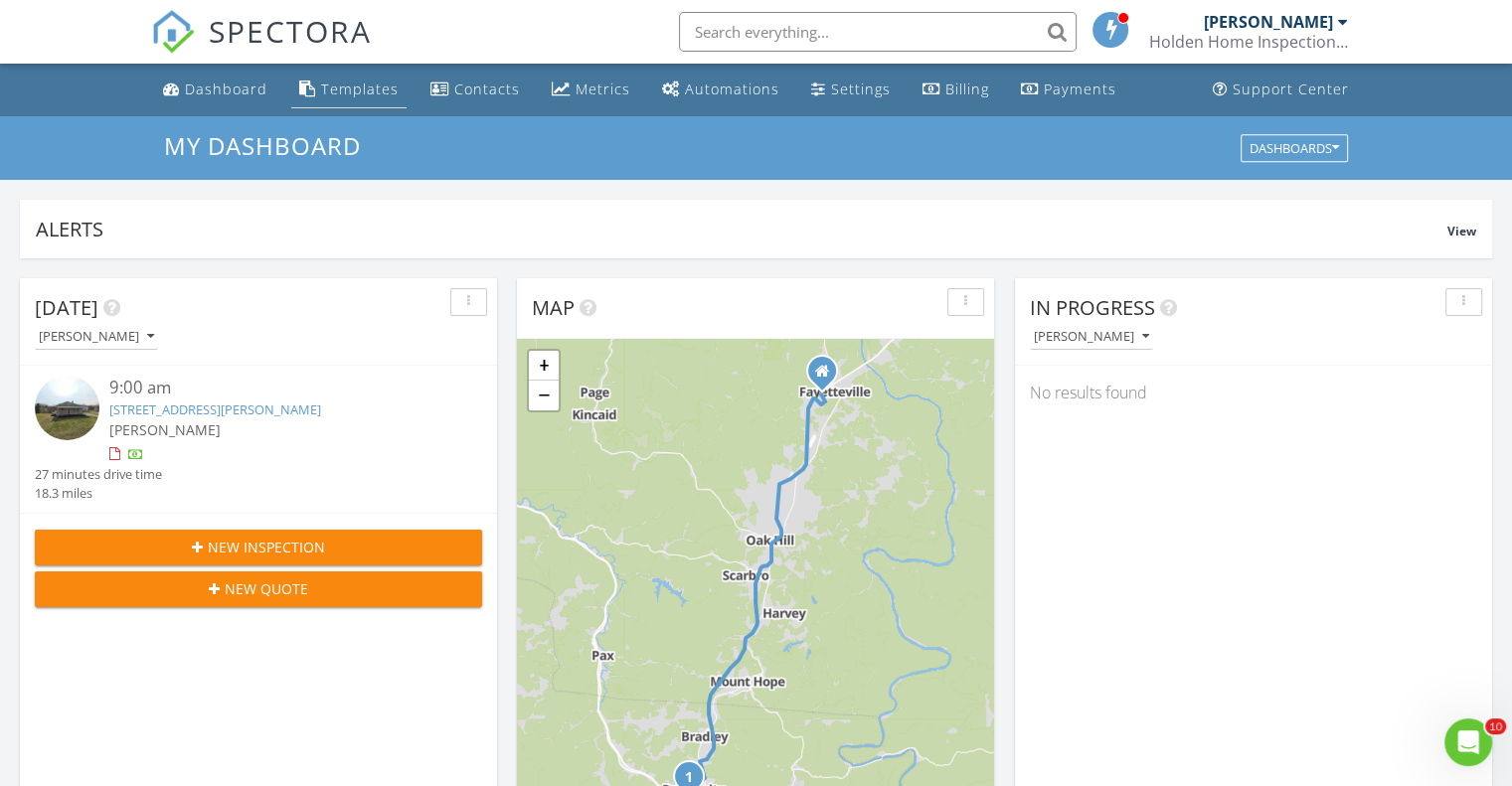 click on "Templates" at bounding box center [360, 88] 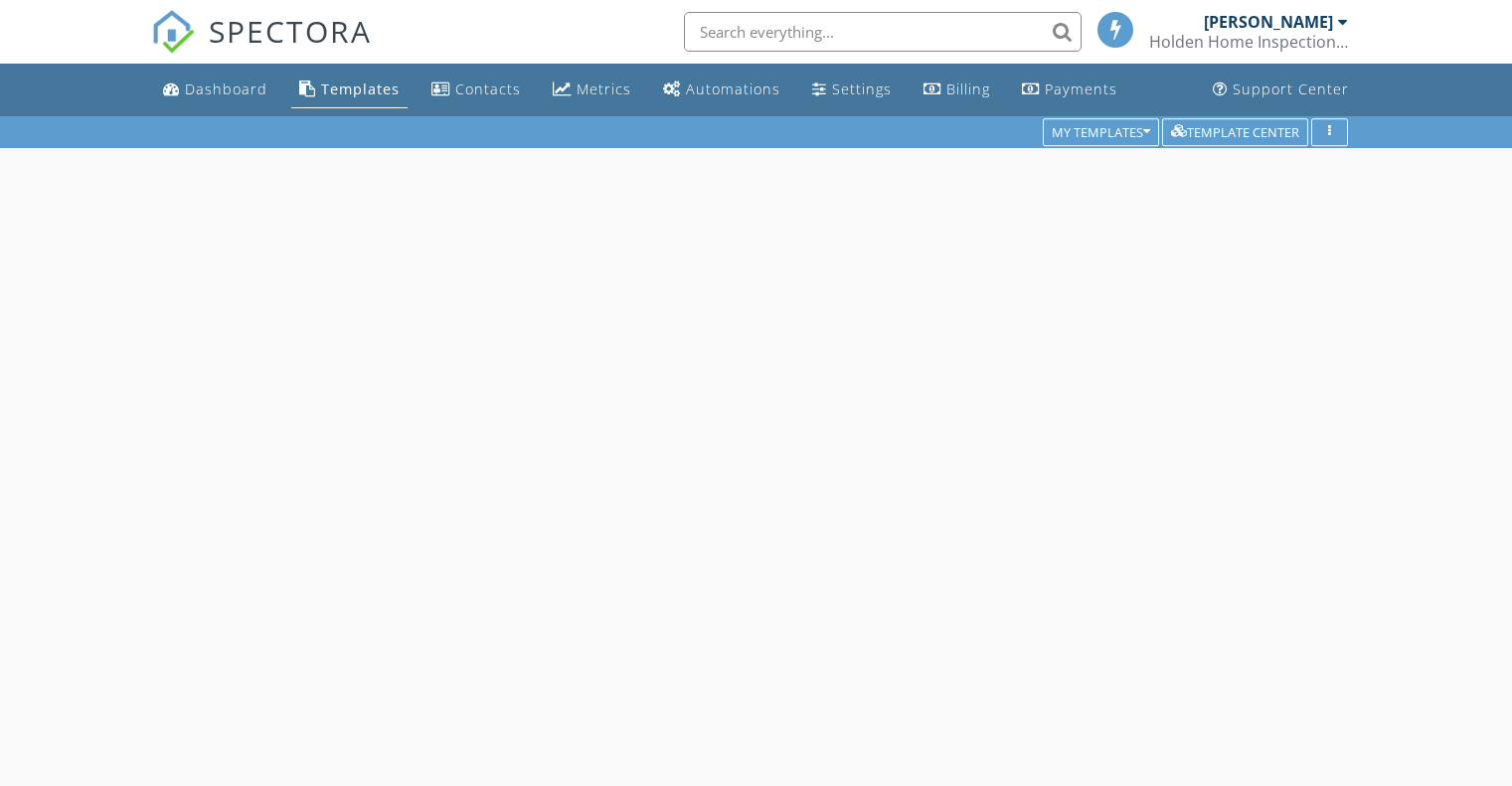 scroll, scrollTop: 0, scrollLeft: 0, axis: both 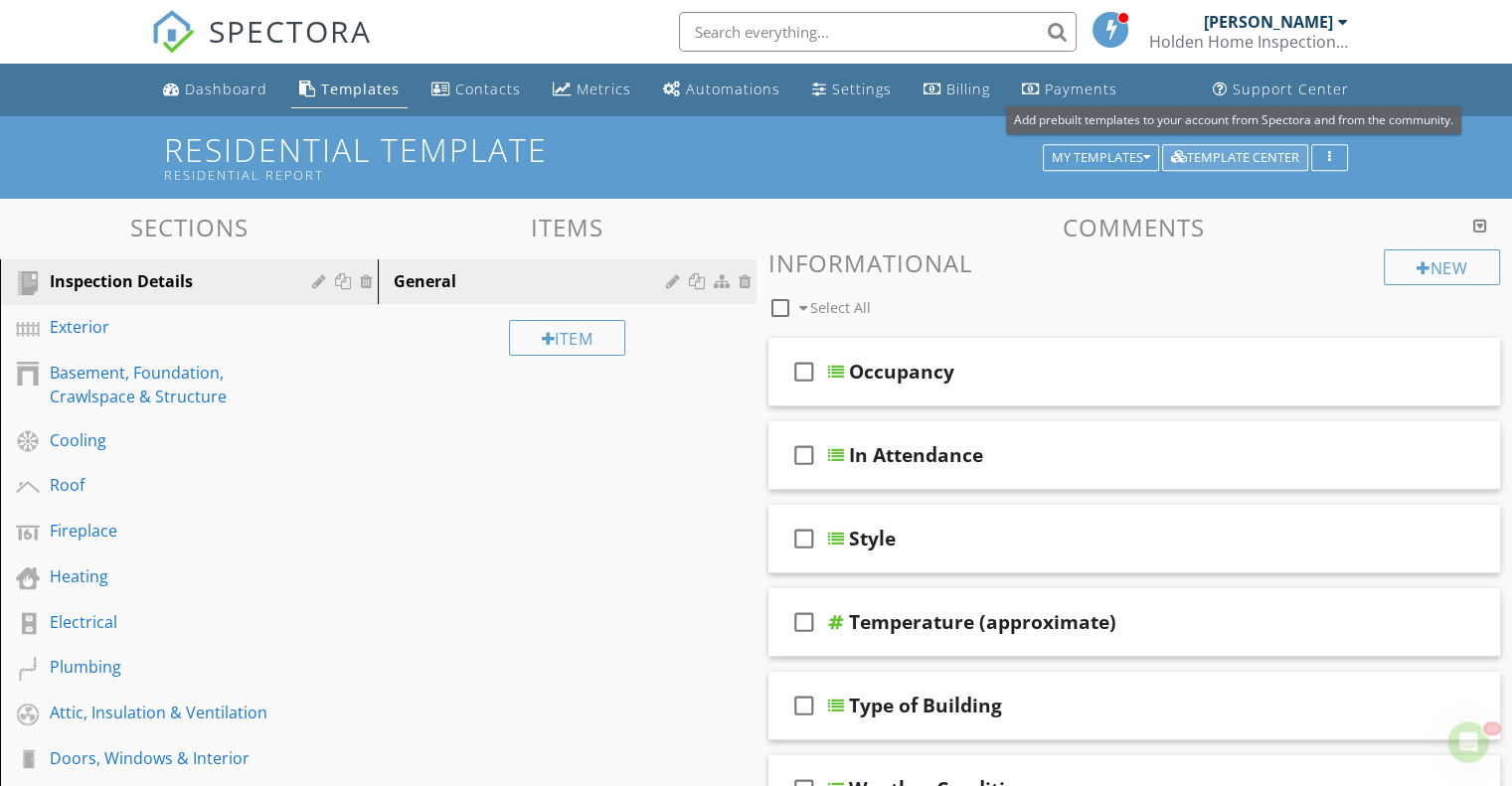 click on "Template Center" at bounding box center [1235, 158] 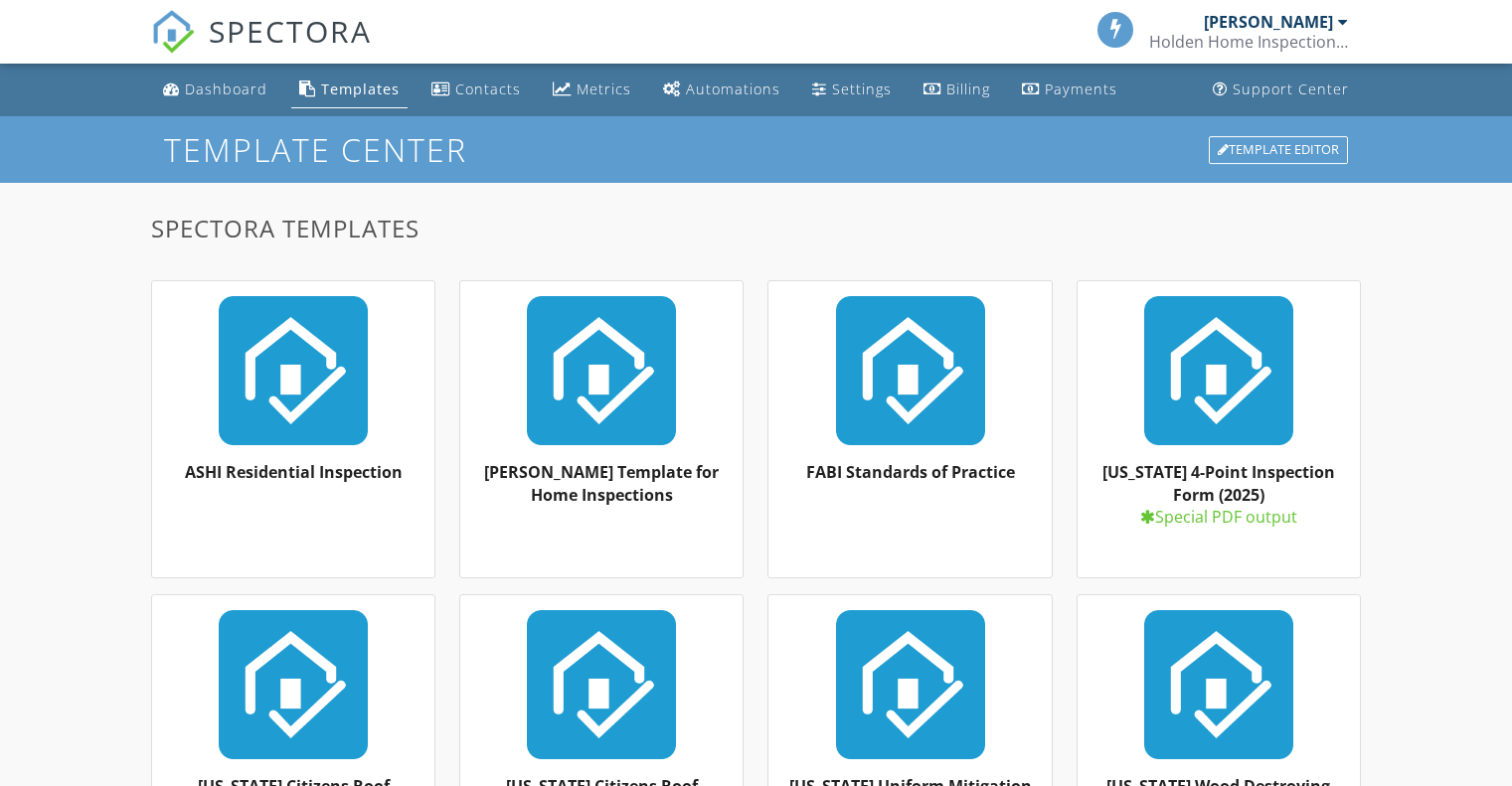 scroll, scrollTop: 0, scrollLeft: 0, axis: both 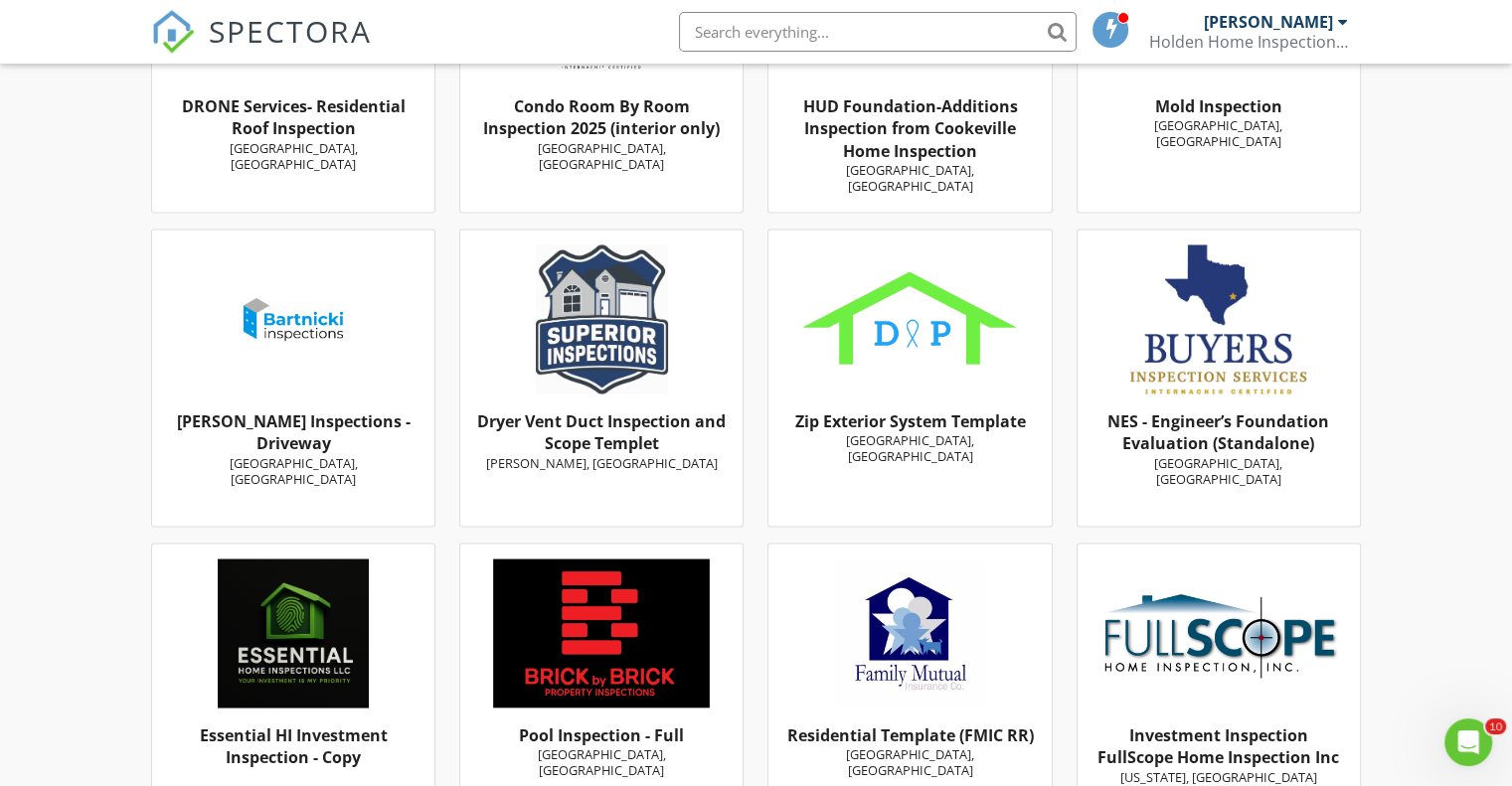 click on "Zip Exterior System Template" at bounding box center (911, 420) 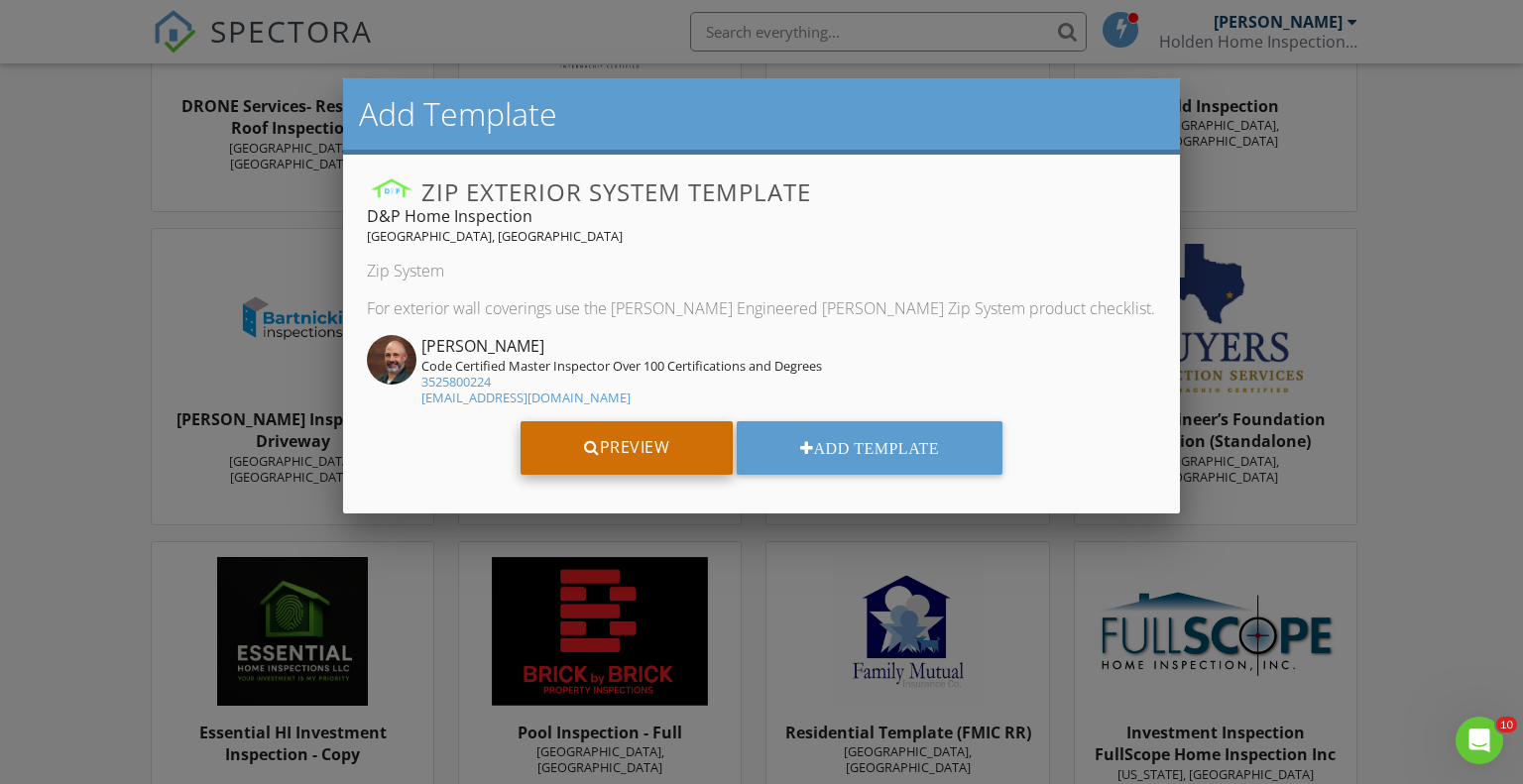 click on "Preview" at bounding box center (627, 448) 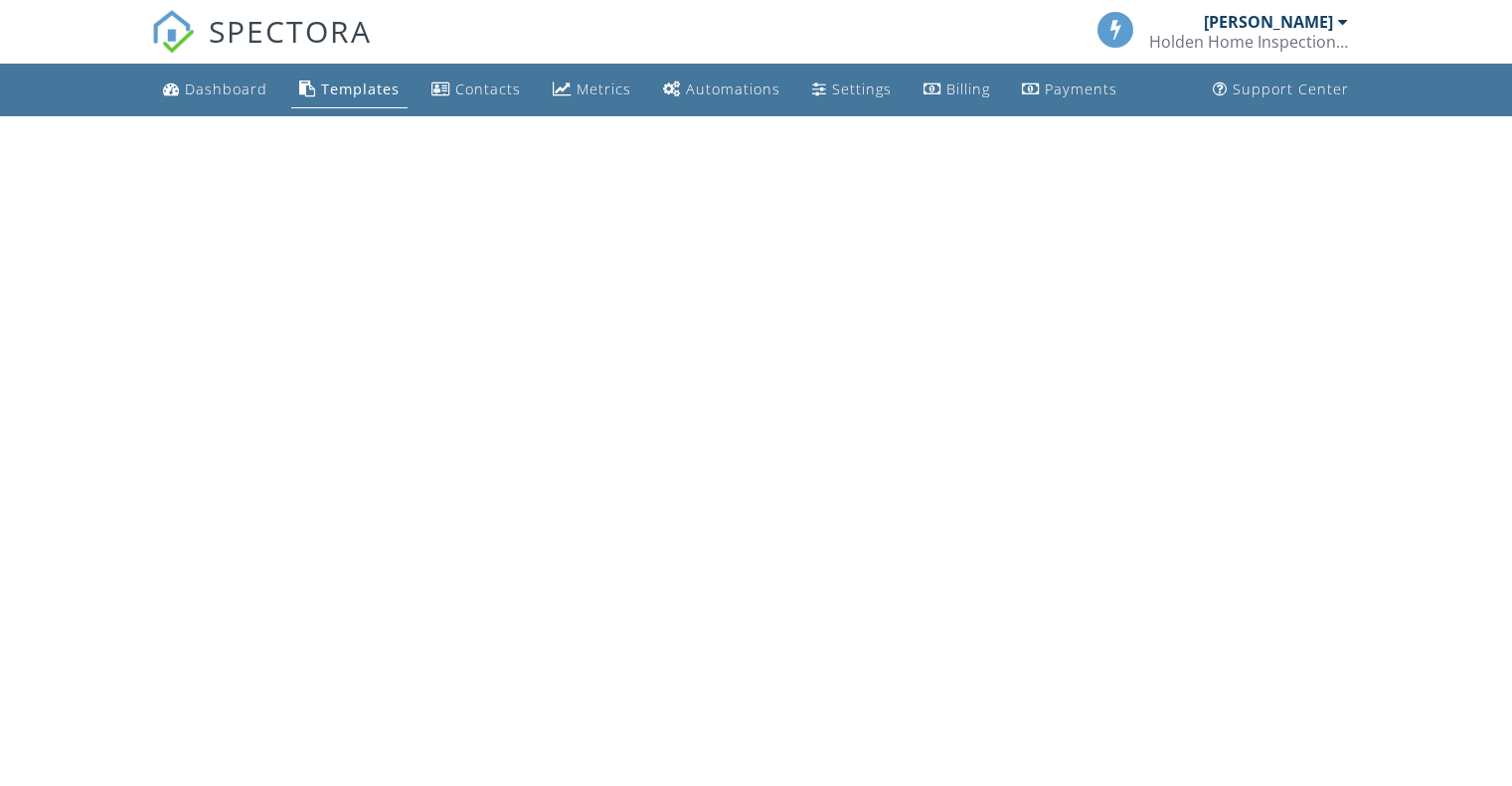 scroll, scrollTop: 0, scrollLeft: 0, axis: both 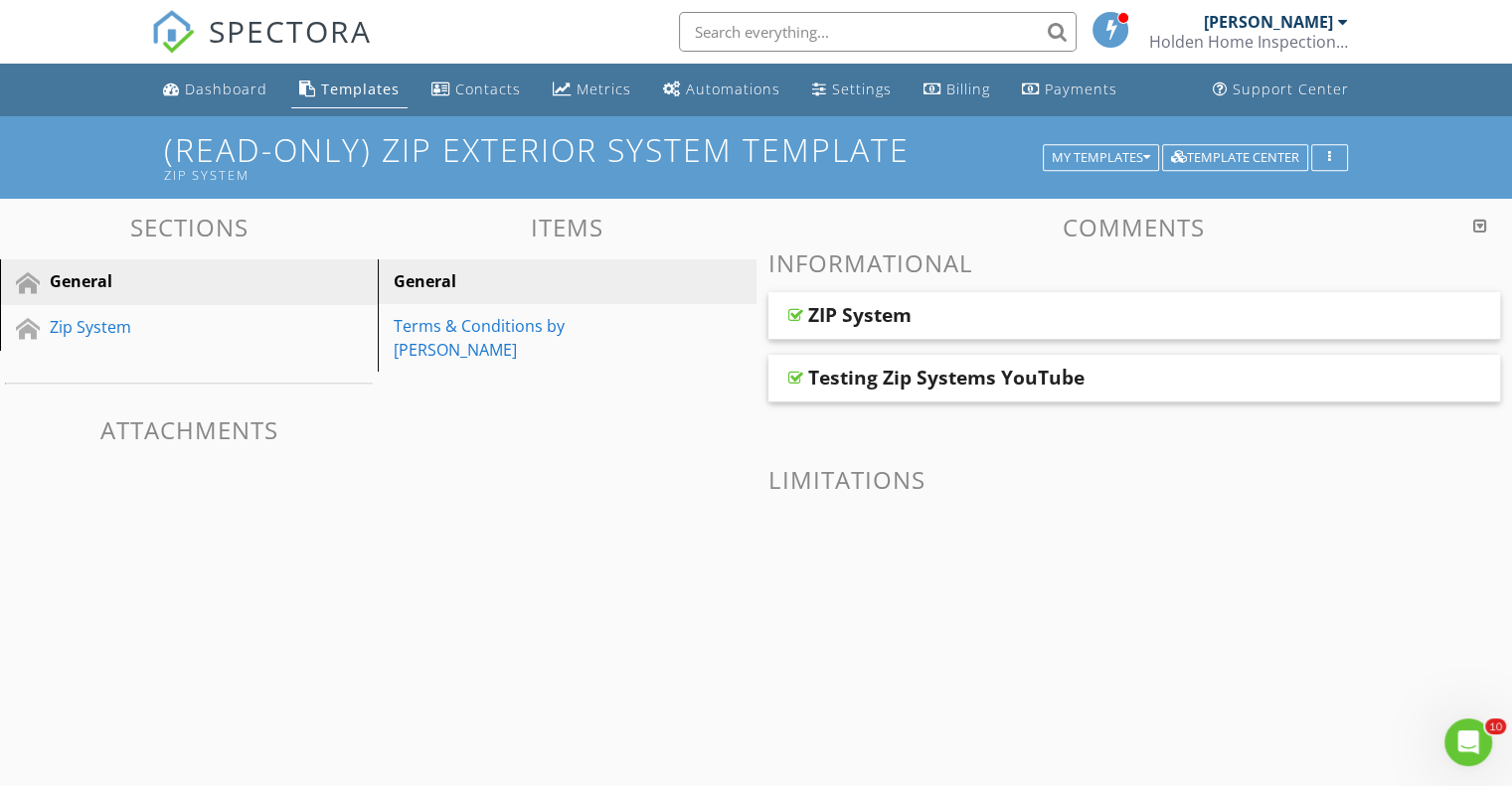 click on "ZIP System" at bounding box center (860, 315) 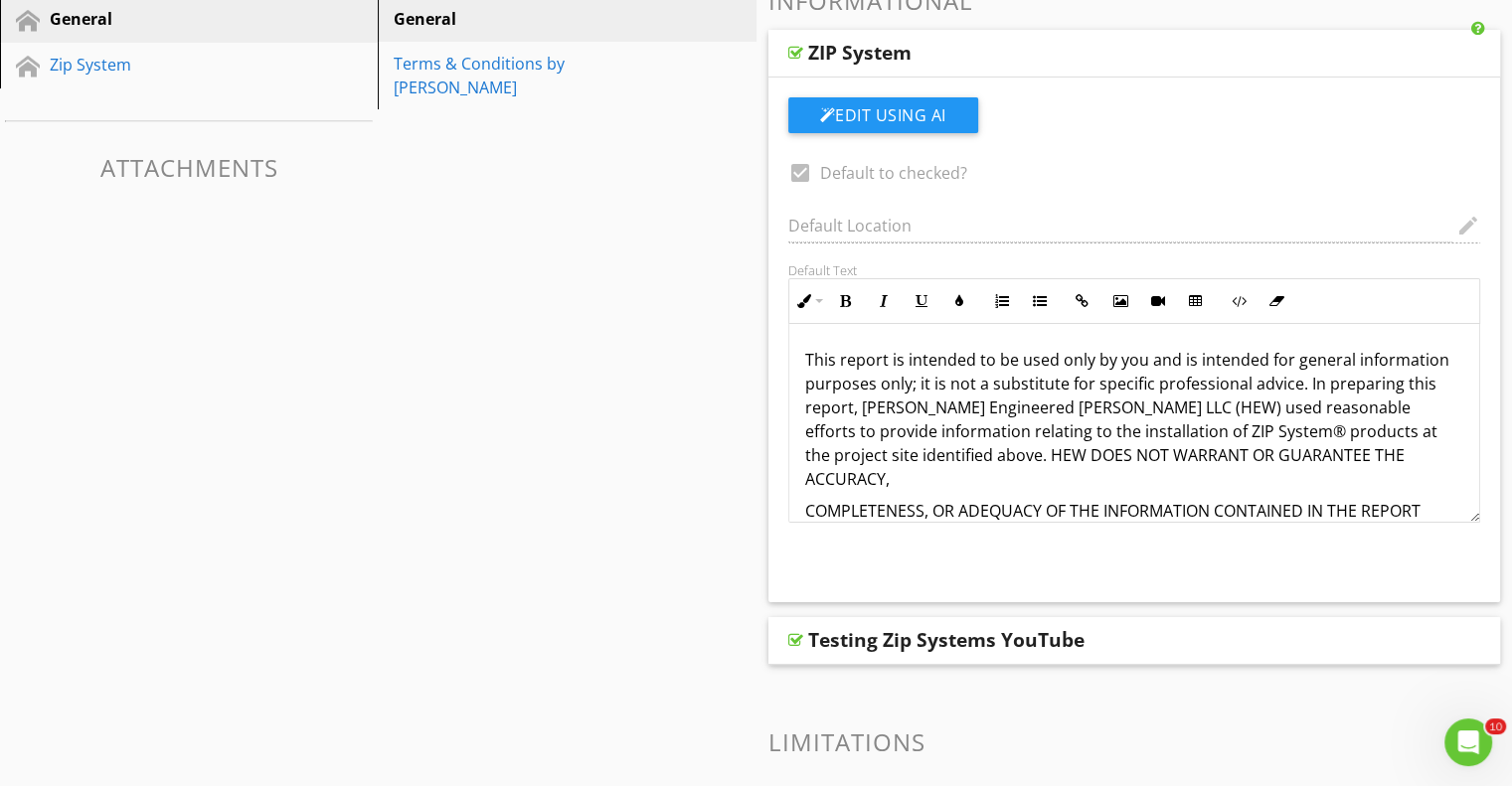 scroll, scrollTop: 298, scrollLeft: 0, axis: vertical 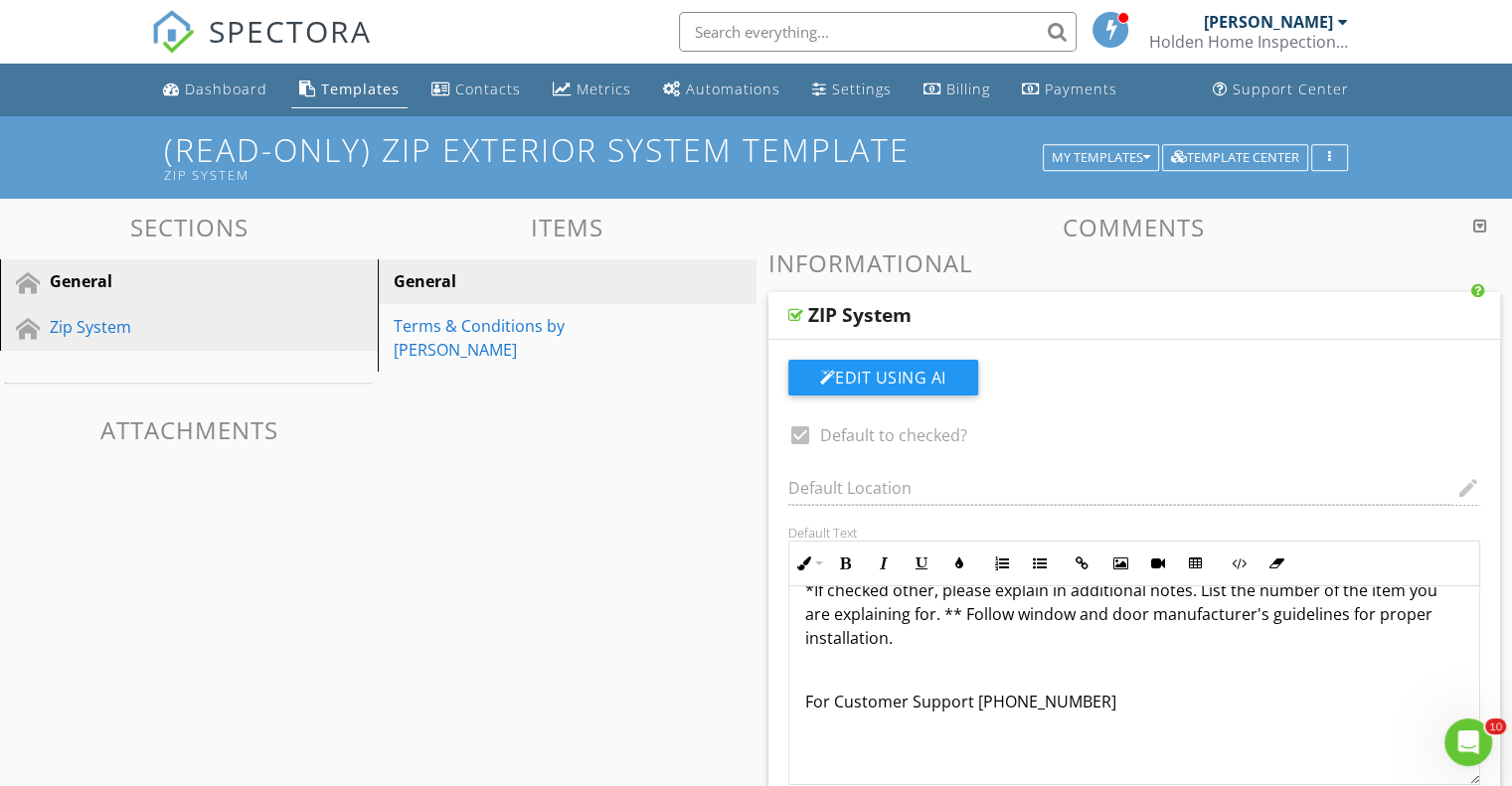 click on "Zip System" at bounding box center [166, 327] 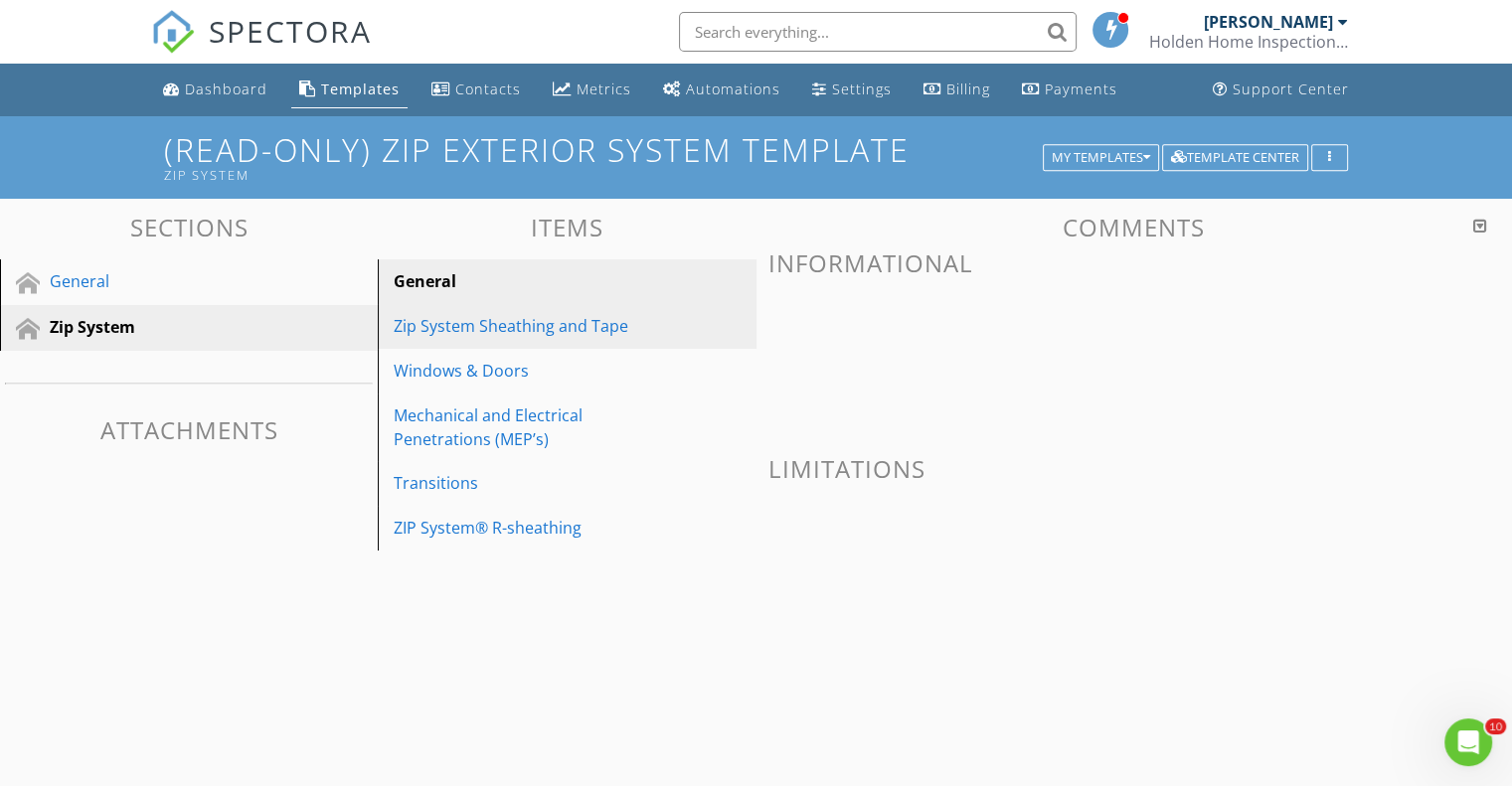 click on "Zip System Sheathing and Tape" at bounding box center (532, 326) 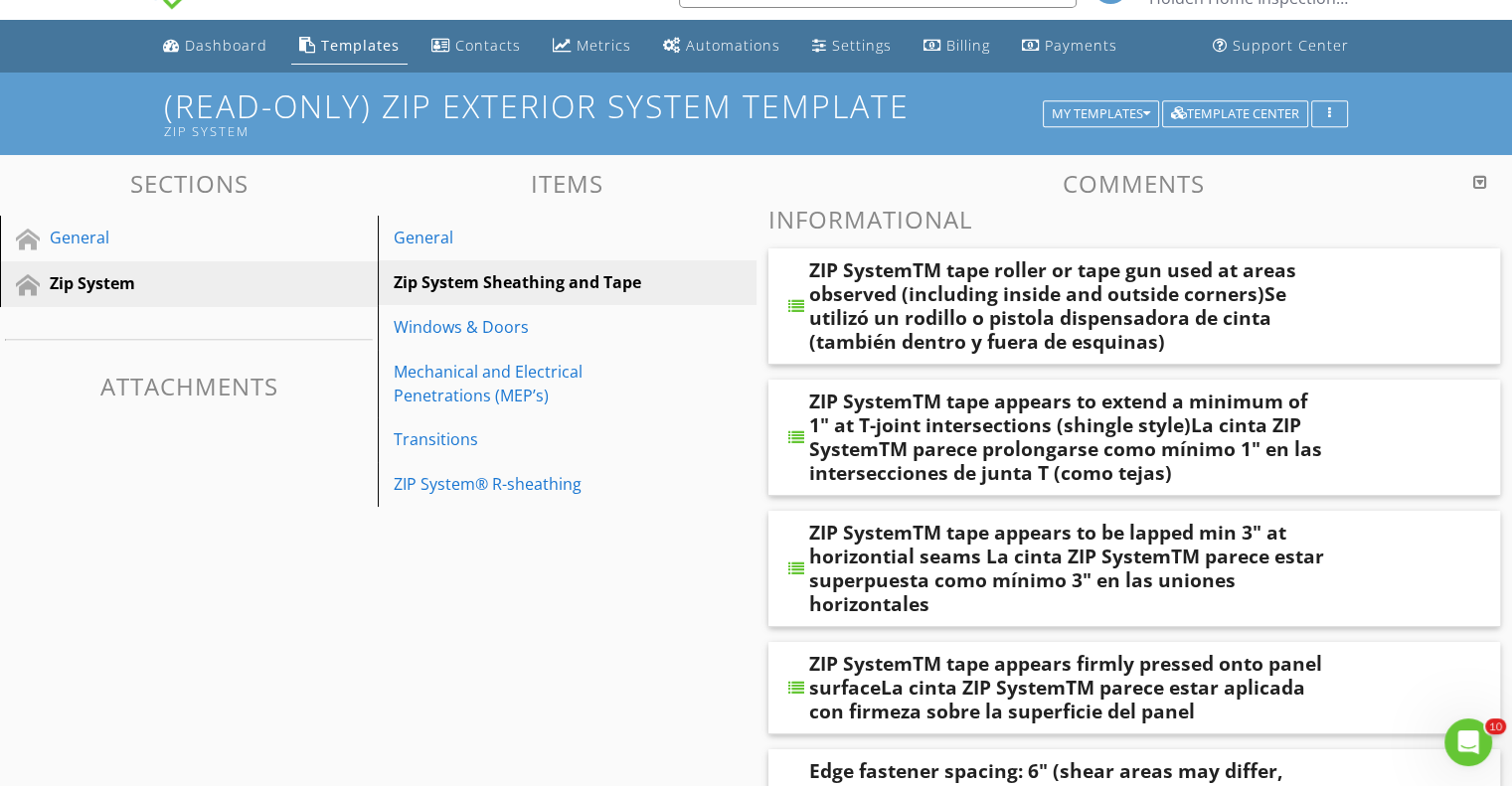 scroll, scrollTop: 0, scrollLeft: 0, axis: both 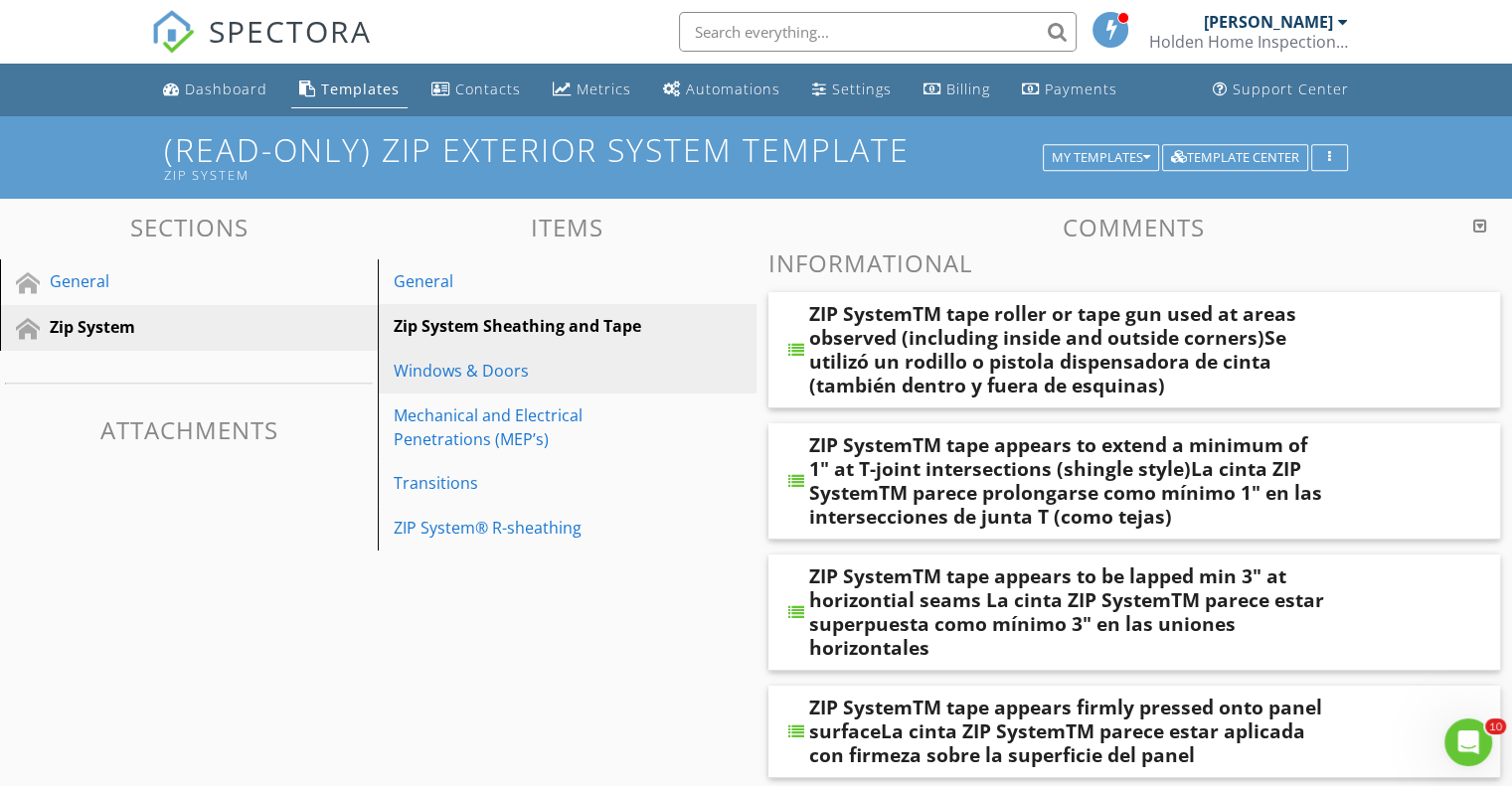 click on "Windows & Doors" at bounding box center (532, 371) 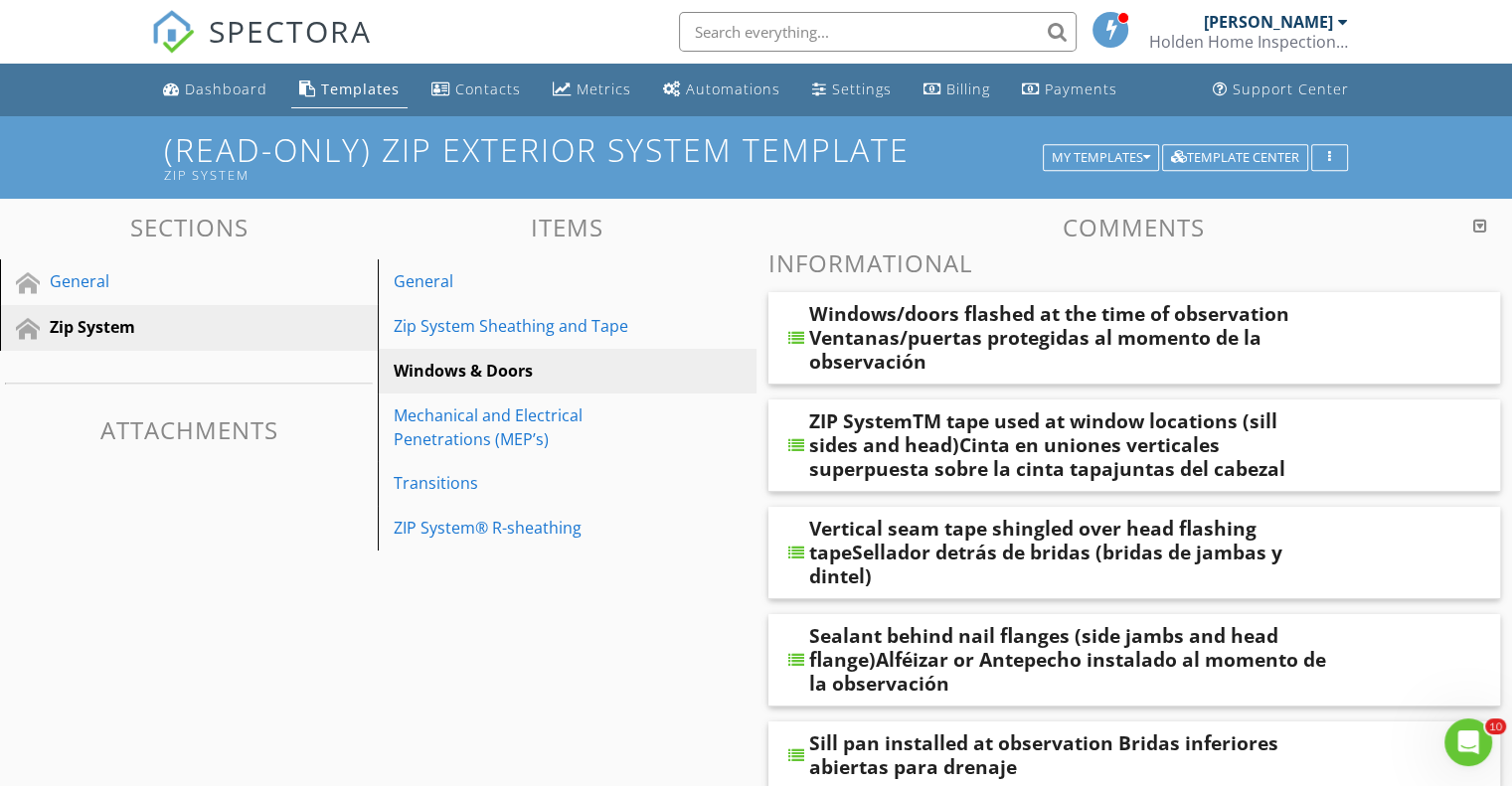click on "Templates" at bounding box center [360, 88] 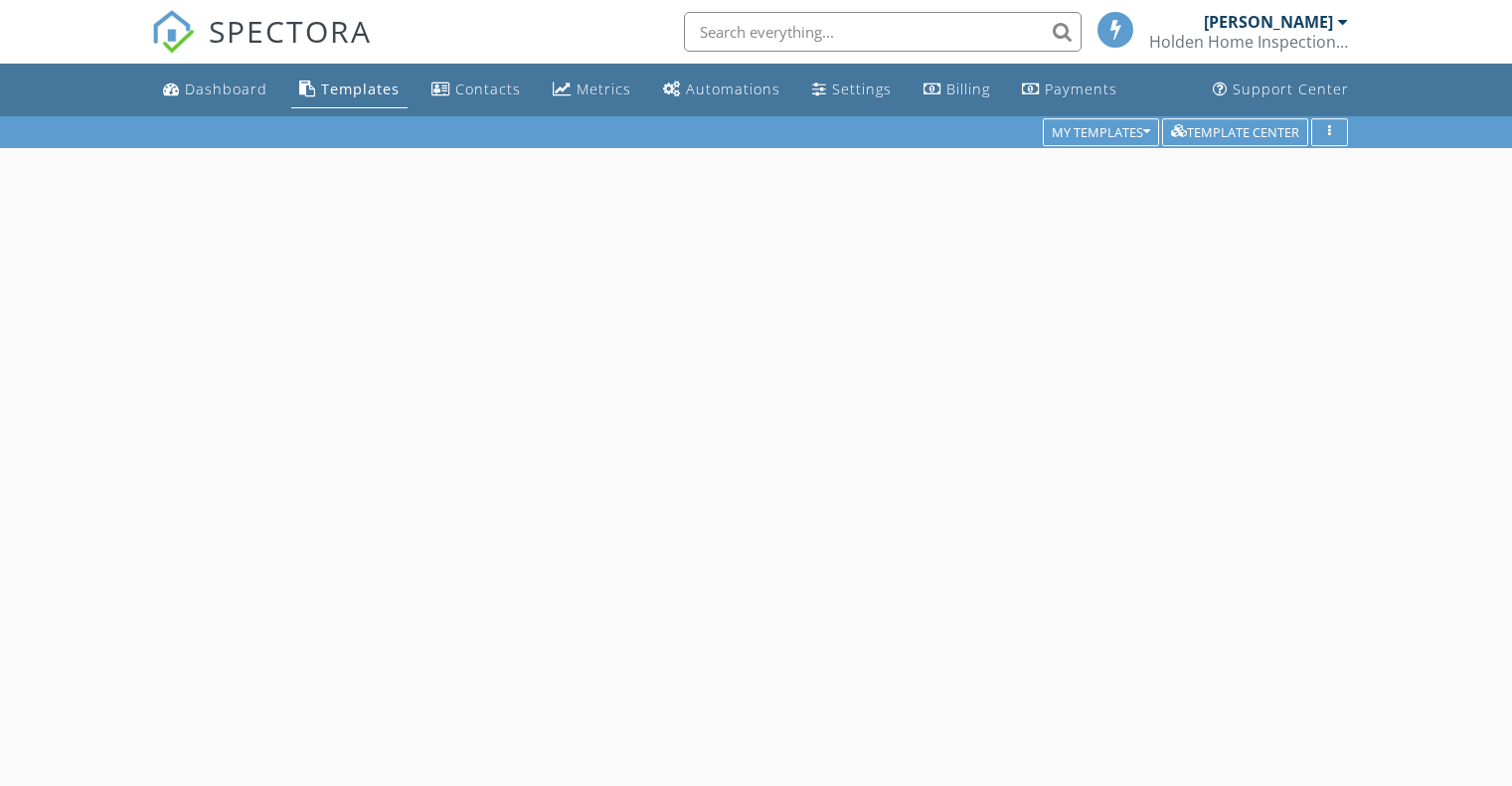 scroll, scrollTop: 0, scrollLeft: 0, axis: both 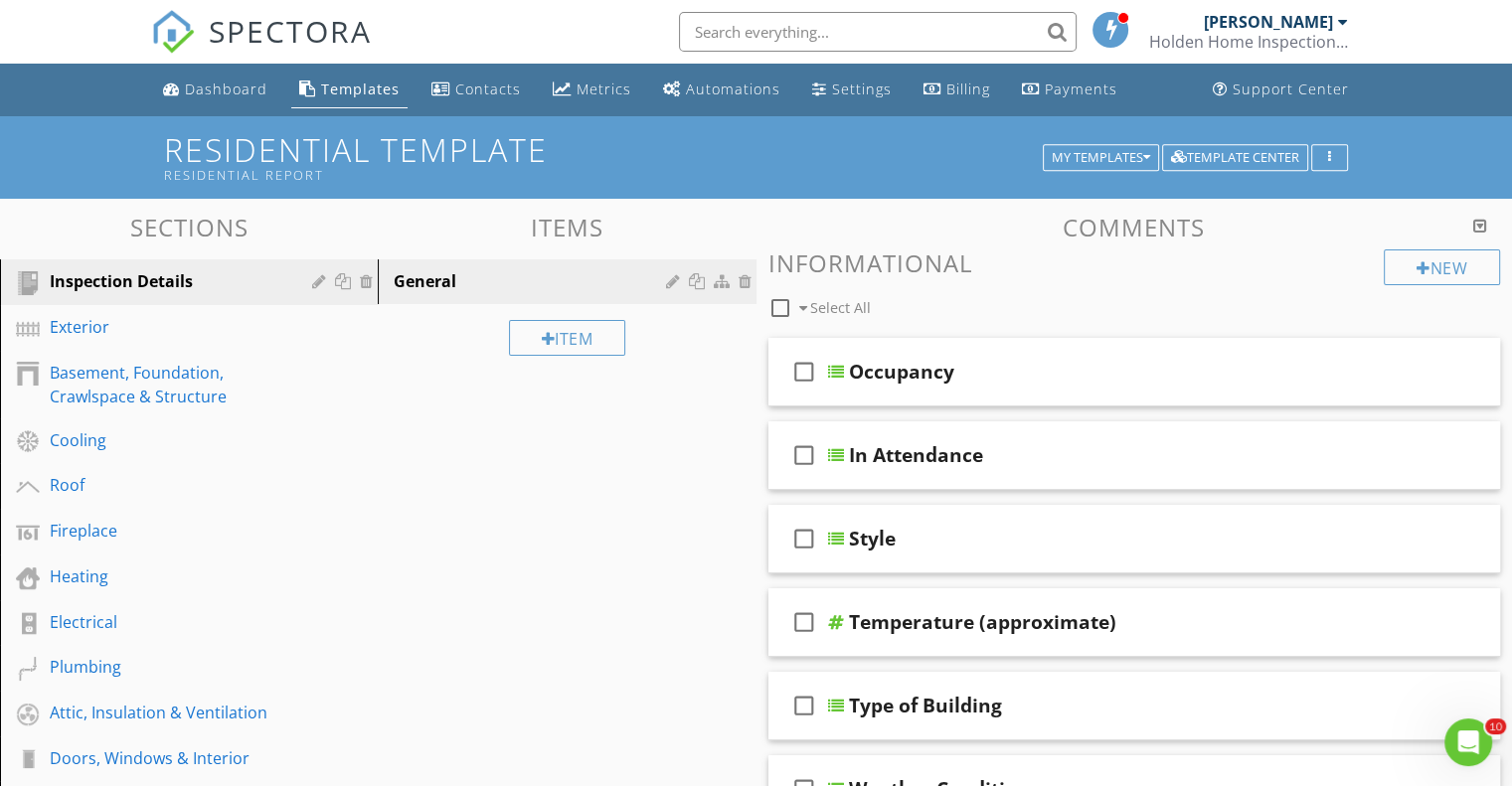 click on "Templates" at bounding box center (360, 88) 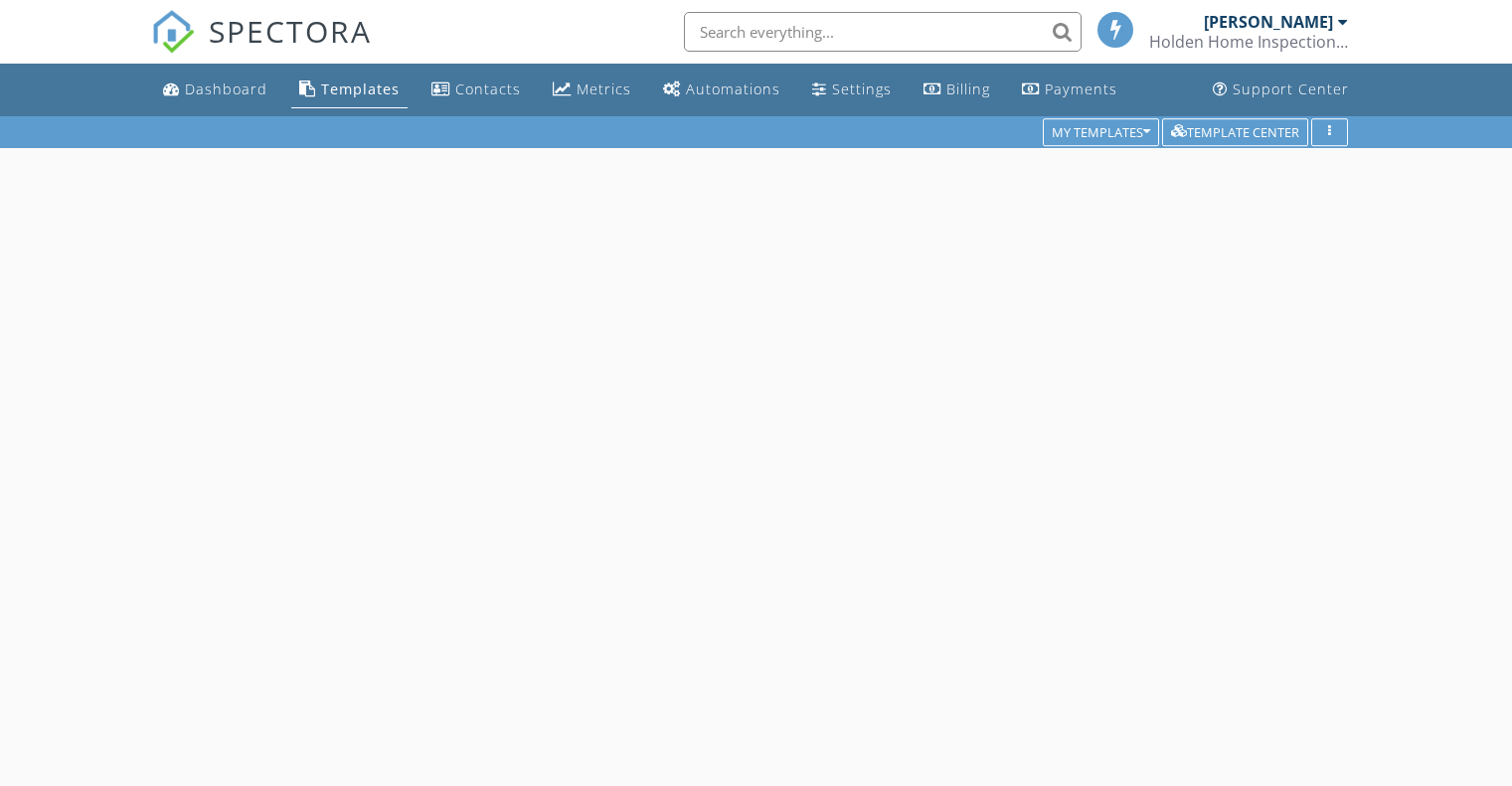 scroll, scrollTop: 0, scrollLeft: 0, axis: both 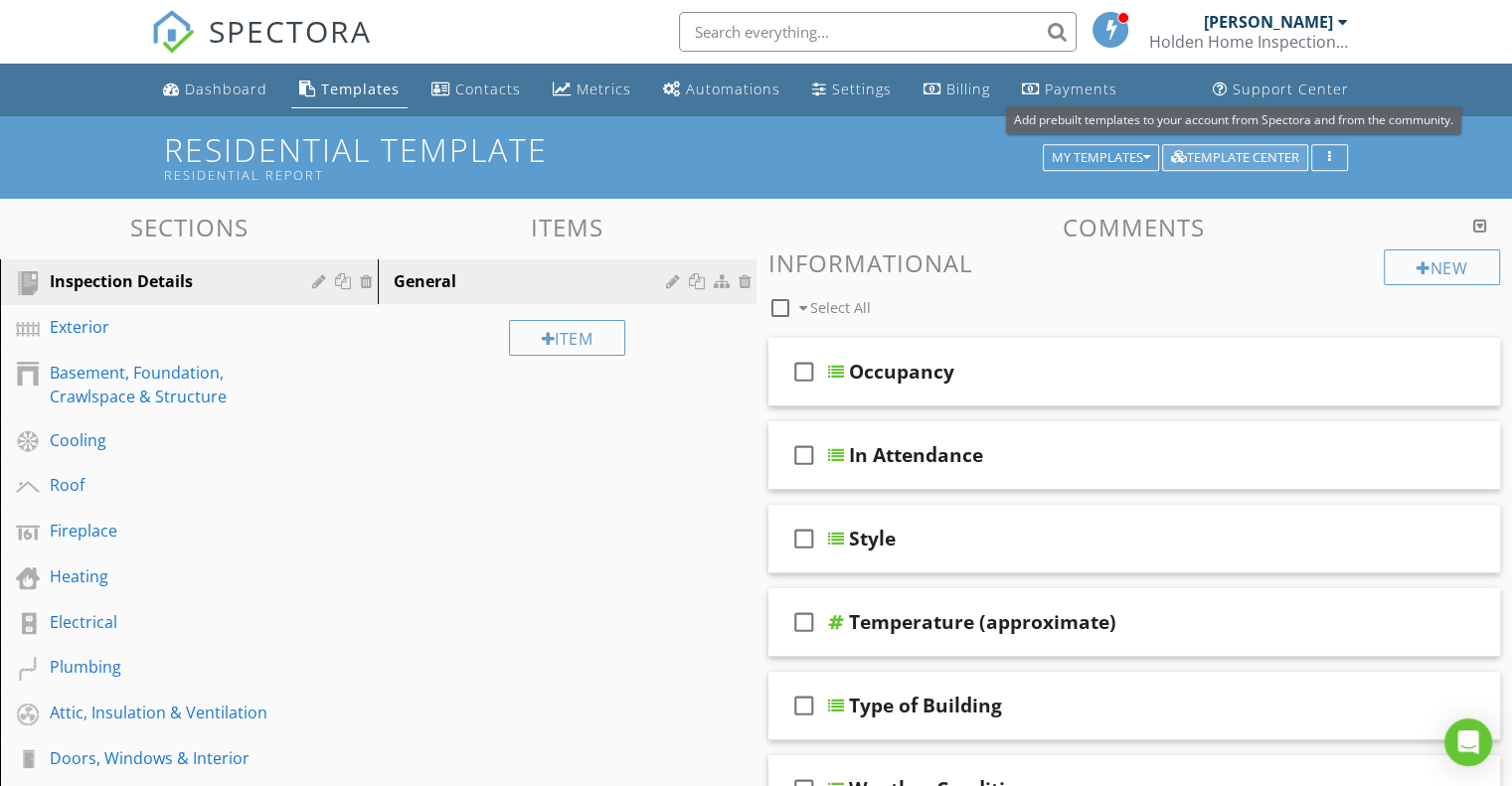 click on "Template Center" at bounding box center [1235, 158] 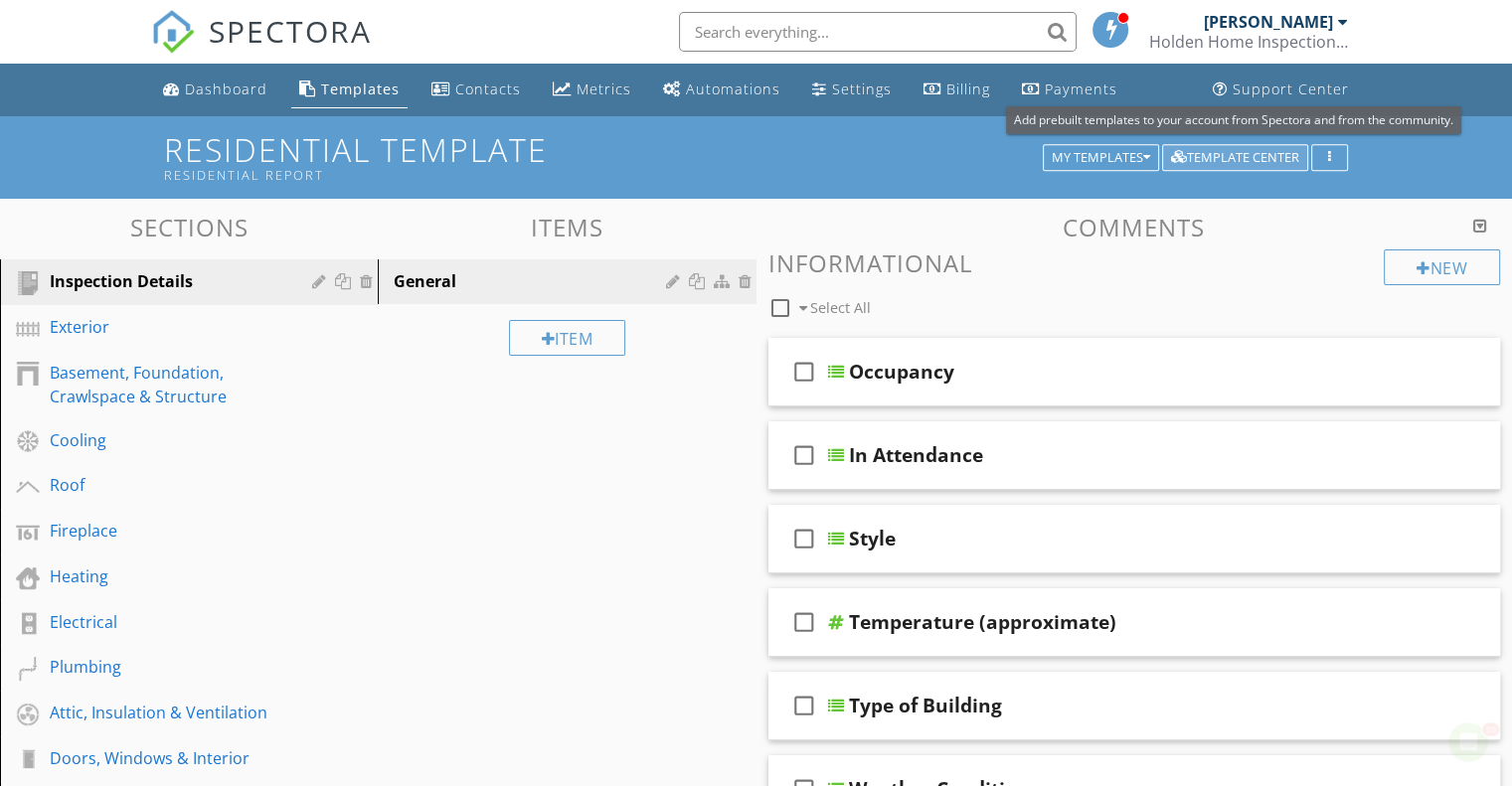scroll, scrollTop: 0, scrollLeft: 0, axis: both 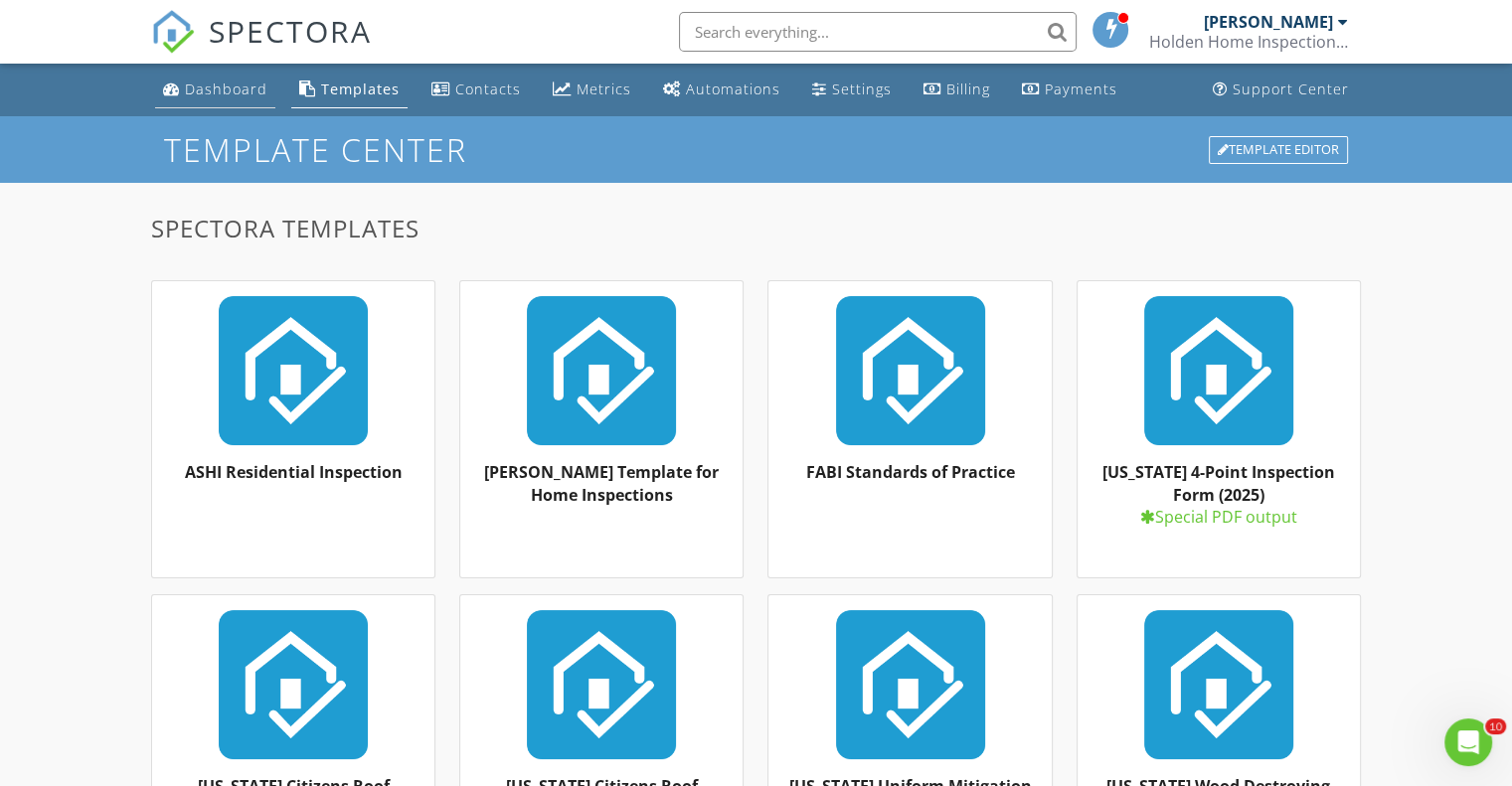 click on "Dashboard" at bounding box center (226, 88) 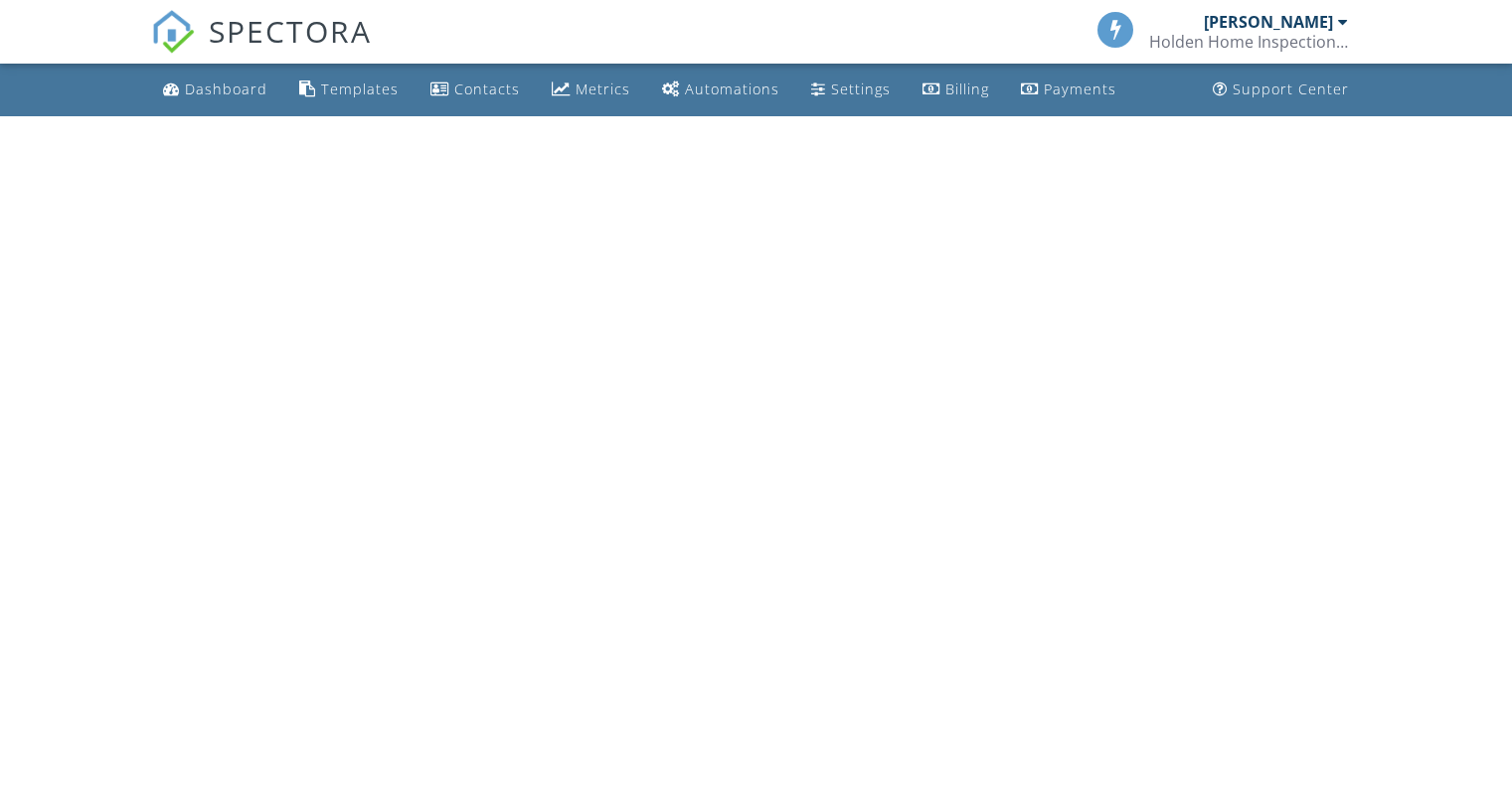 scroll, scrollTop: 0, scrollLeft: 0, axis: both 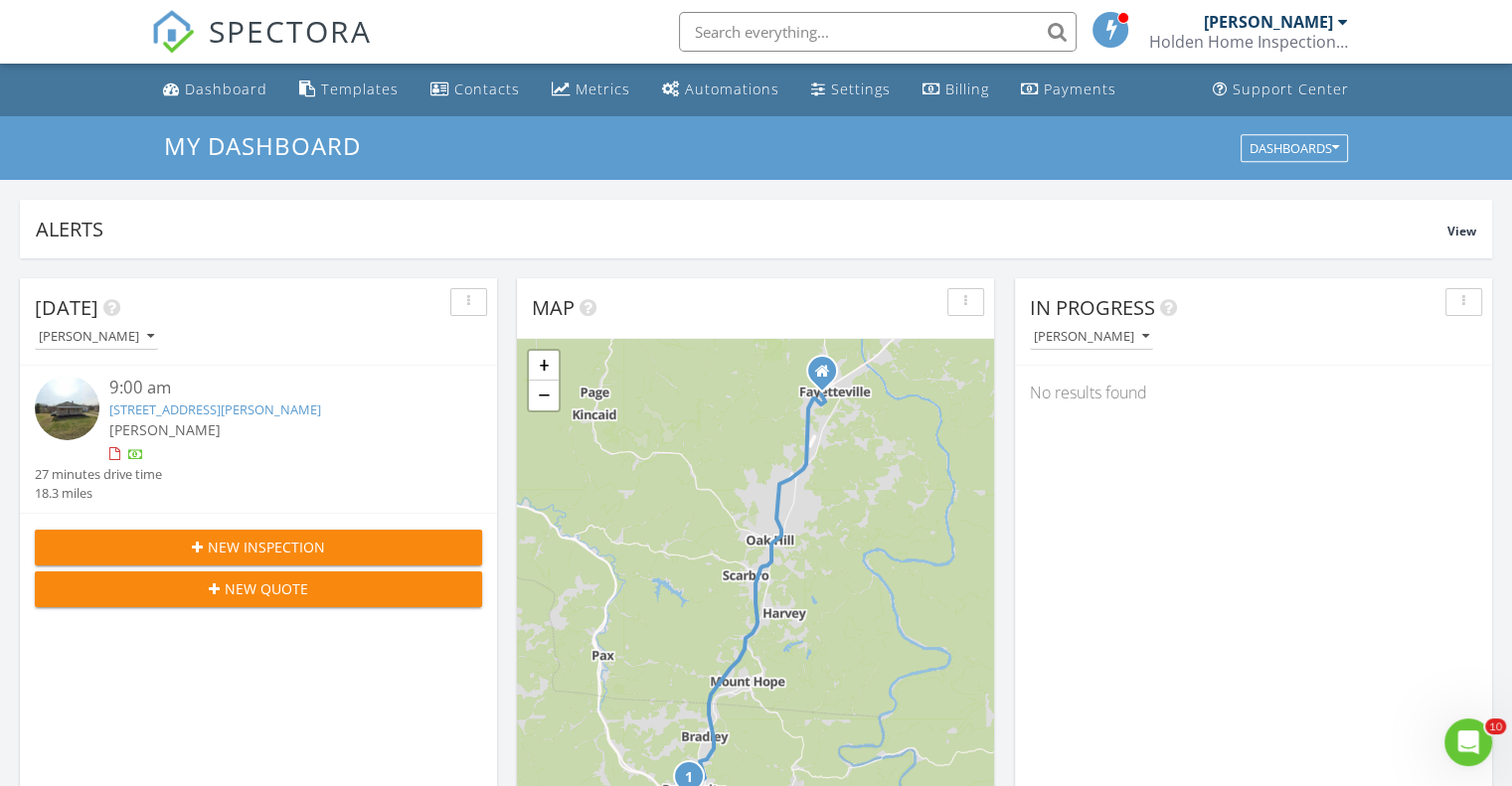 click on "[STREET_ADDRESS][PERSON_NAME]" at bounding box center (215, 409) 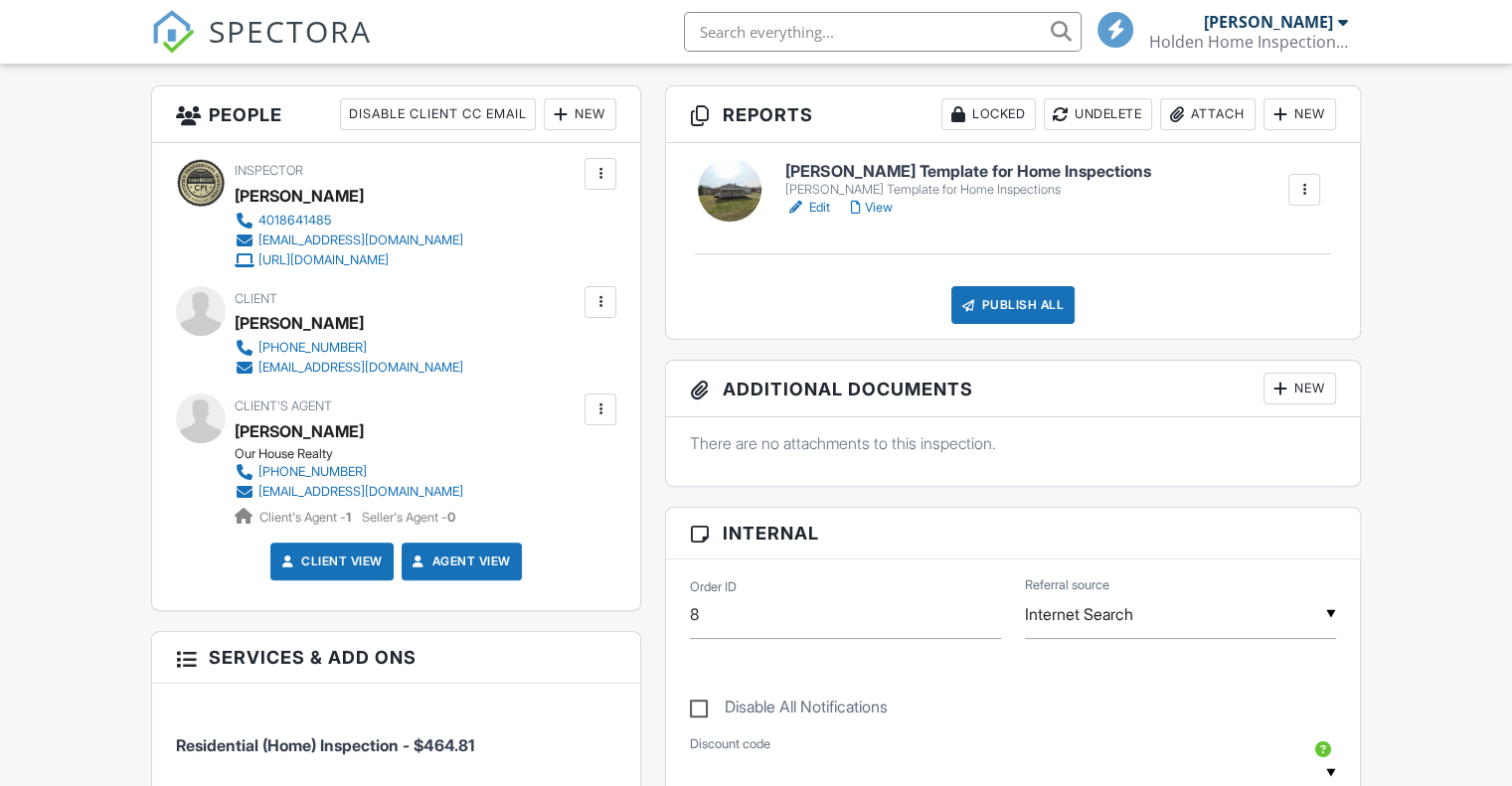 scroll, scrollTop: 497, scrollLeft: 0, axis: vertical 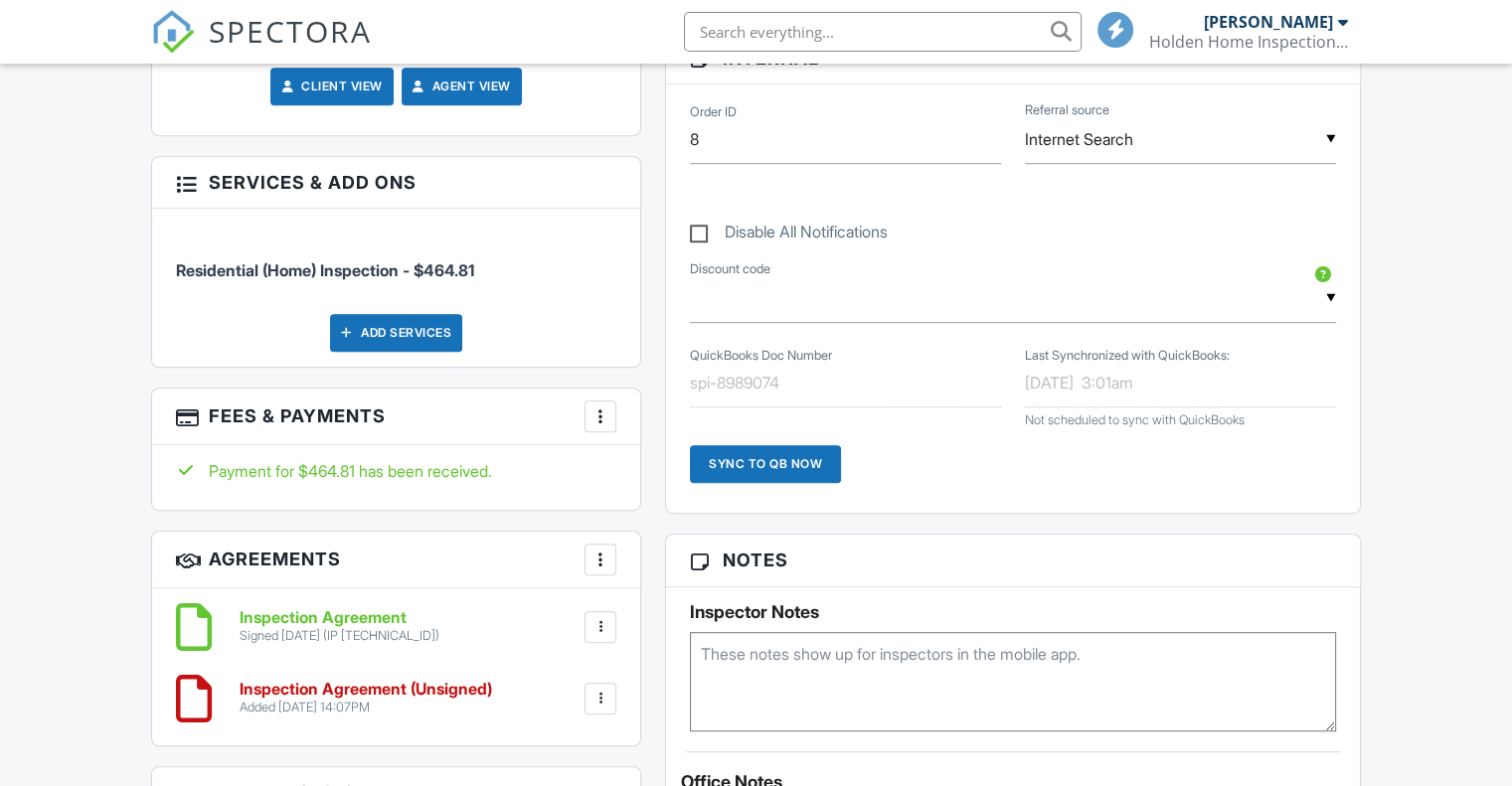 click at bounding box center [600, 699] 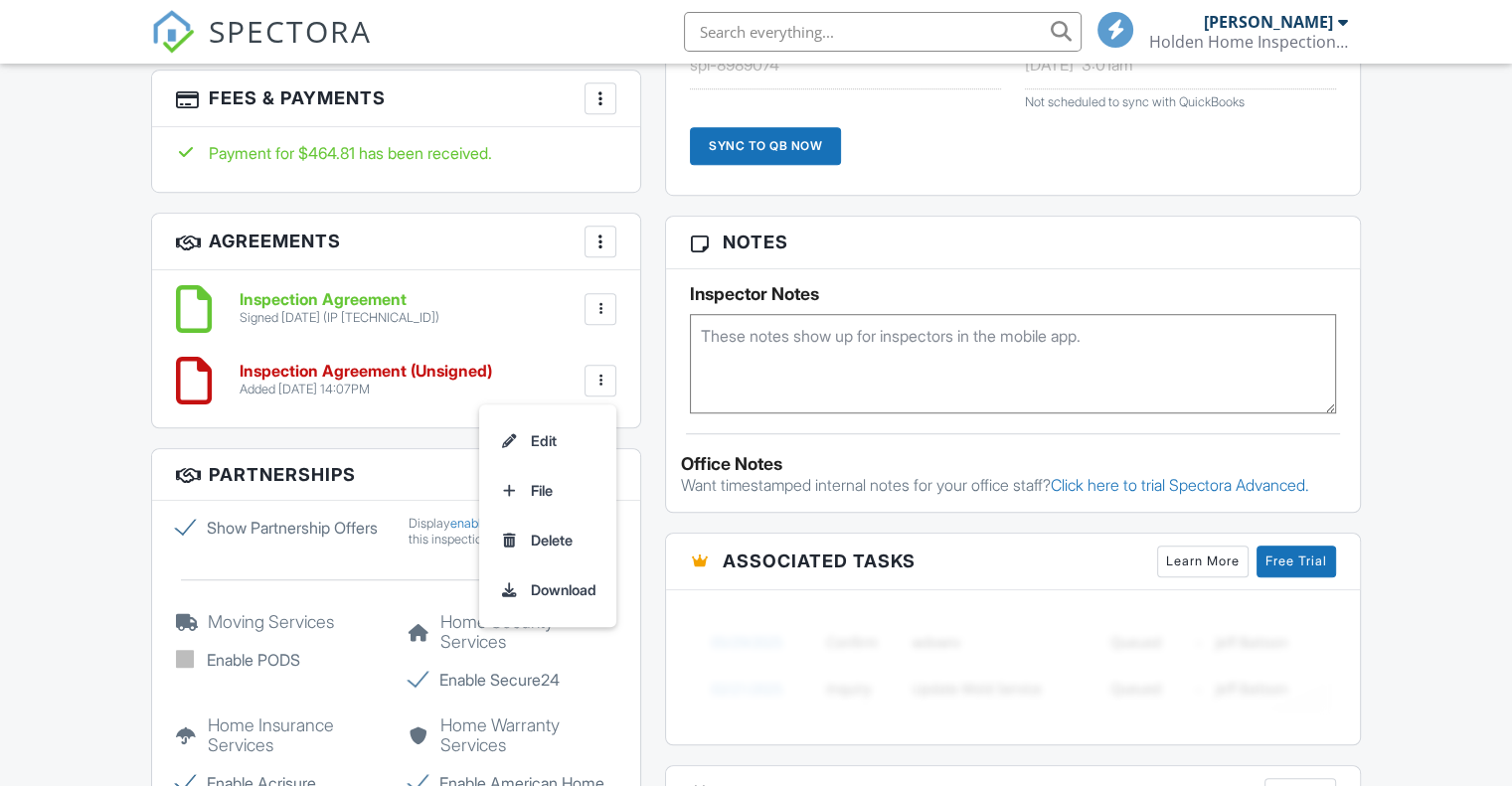 scroll, scrollTop: 1292, scrollLeft: 0, axis: vertical 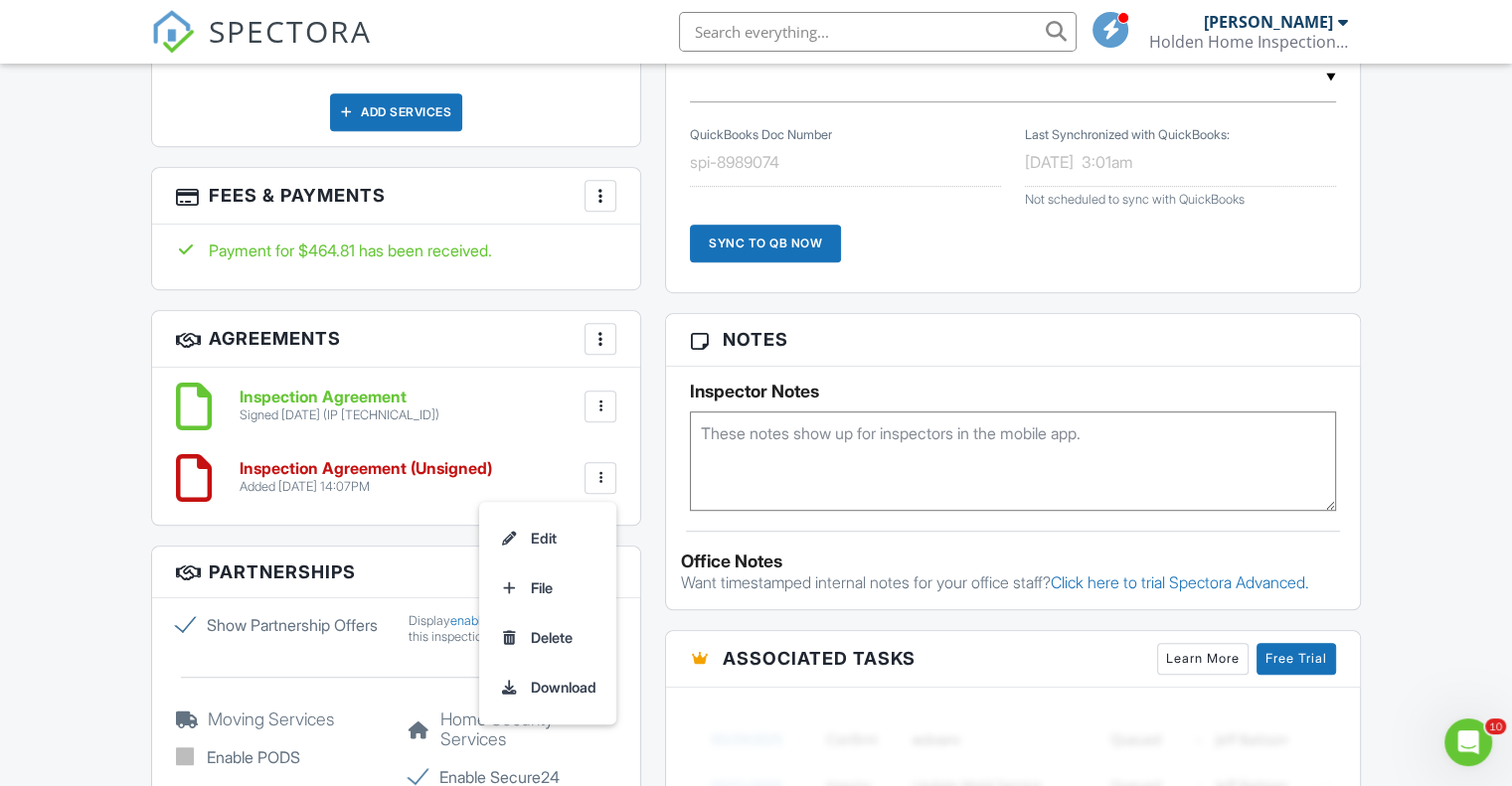 click on "Inspection Agreement
(Unsigned)" at bounding box center (366, 469) 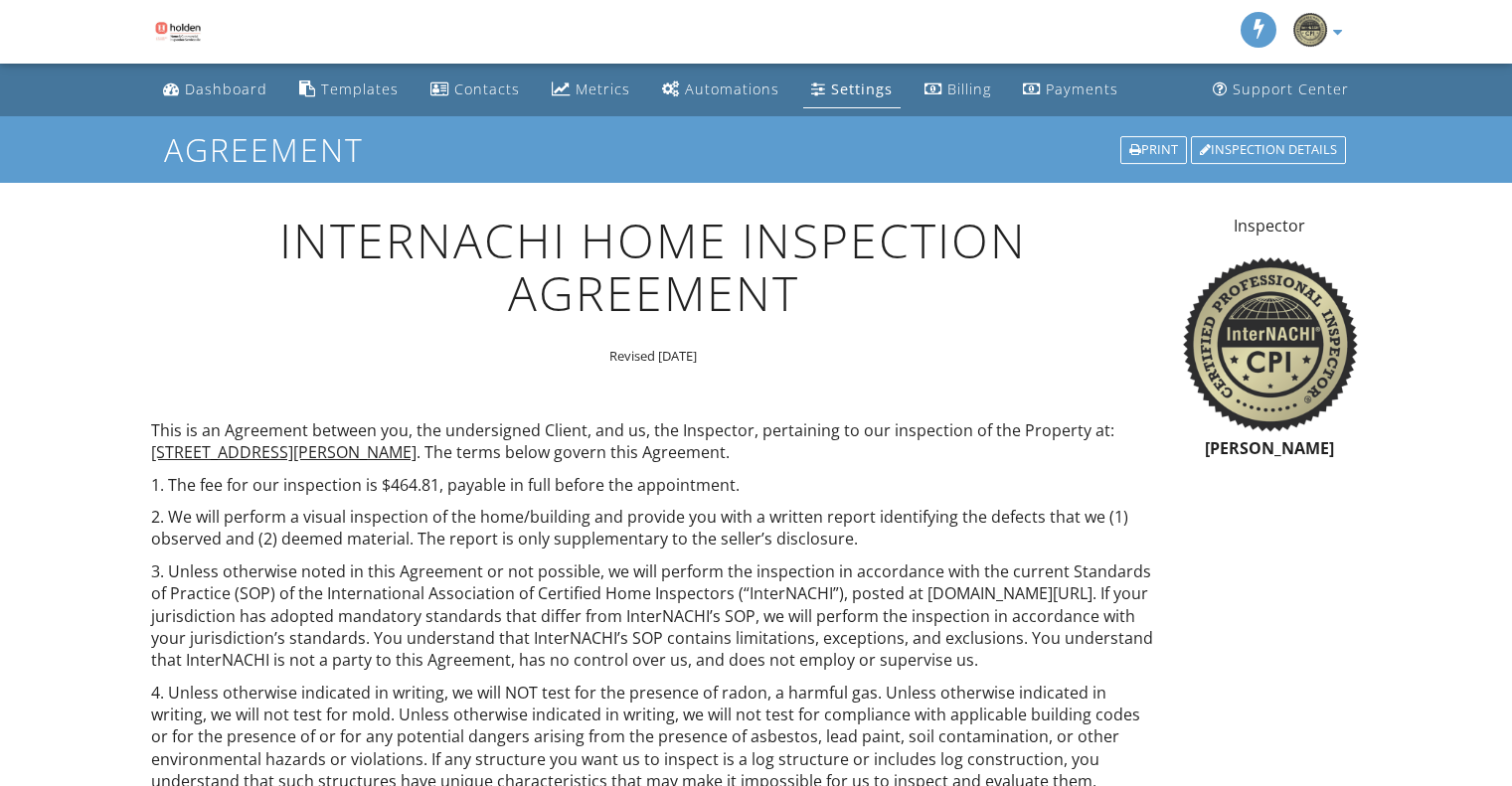 scroll, scrollTop: 0, scrollLeft: 0, axis: both 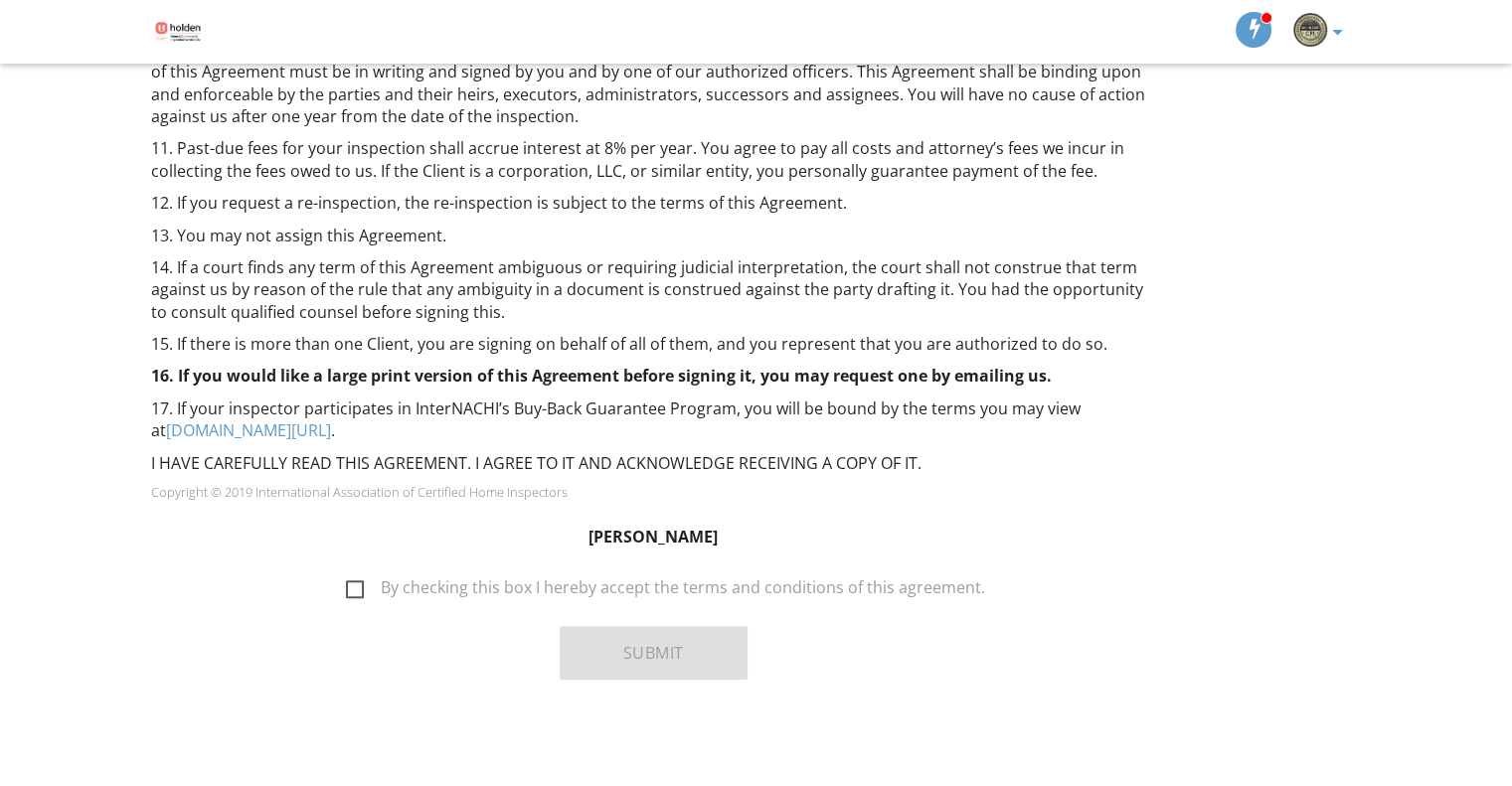 drag, startPoint x: 354, startPoint y: 585, endPoint x: 420, endPoint y: 590, distance: 66.189123 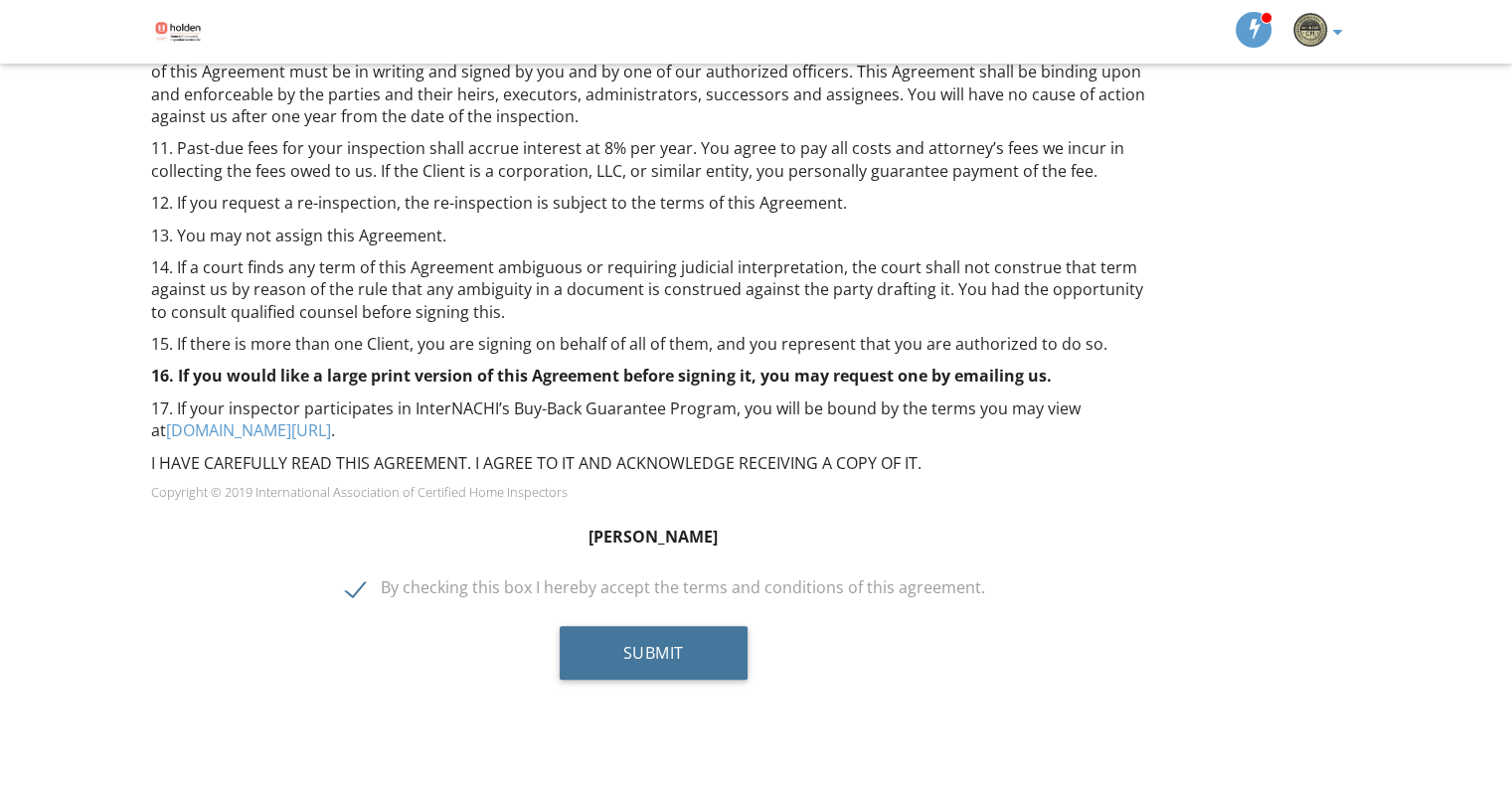 click on "Submit" at bounding box center (653, 653) 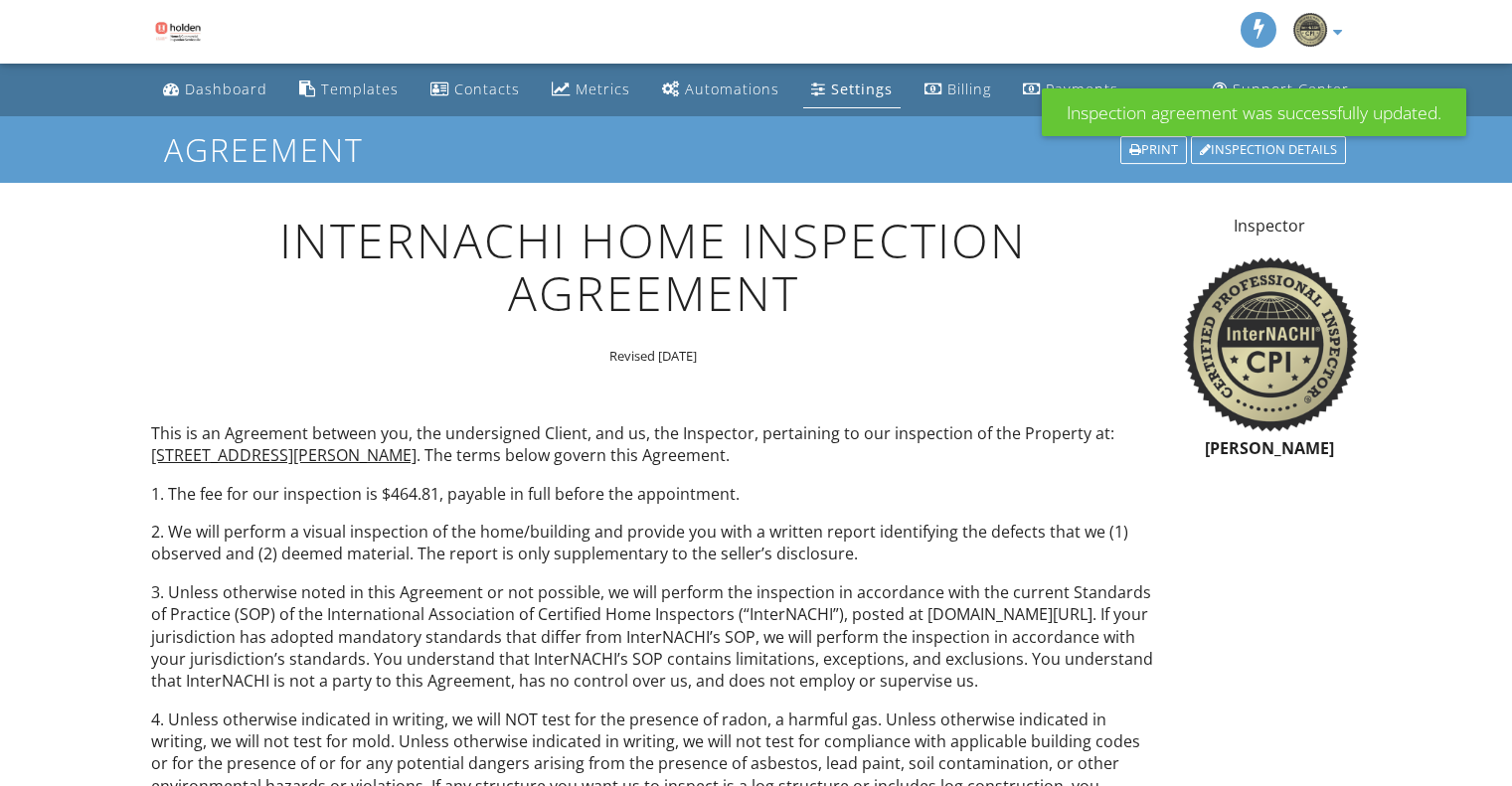 scroll, scrollTop: 1503, scrollLeft: 0, axis: vertical 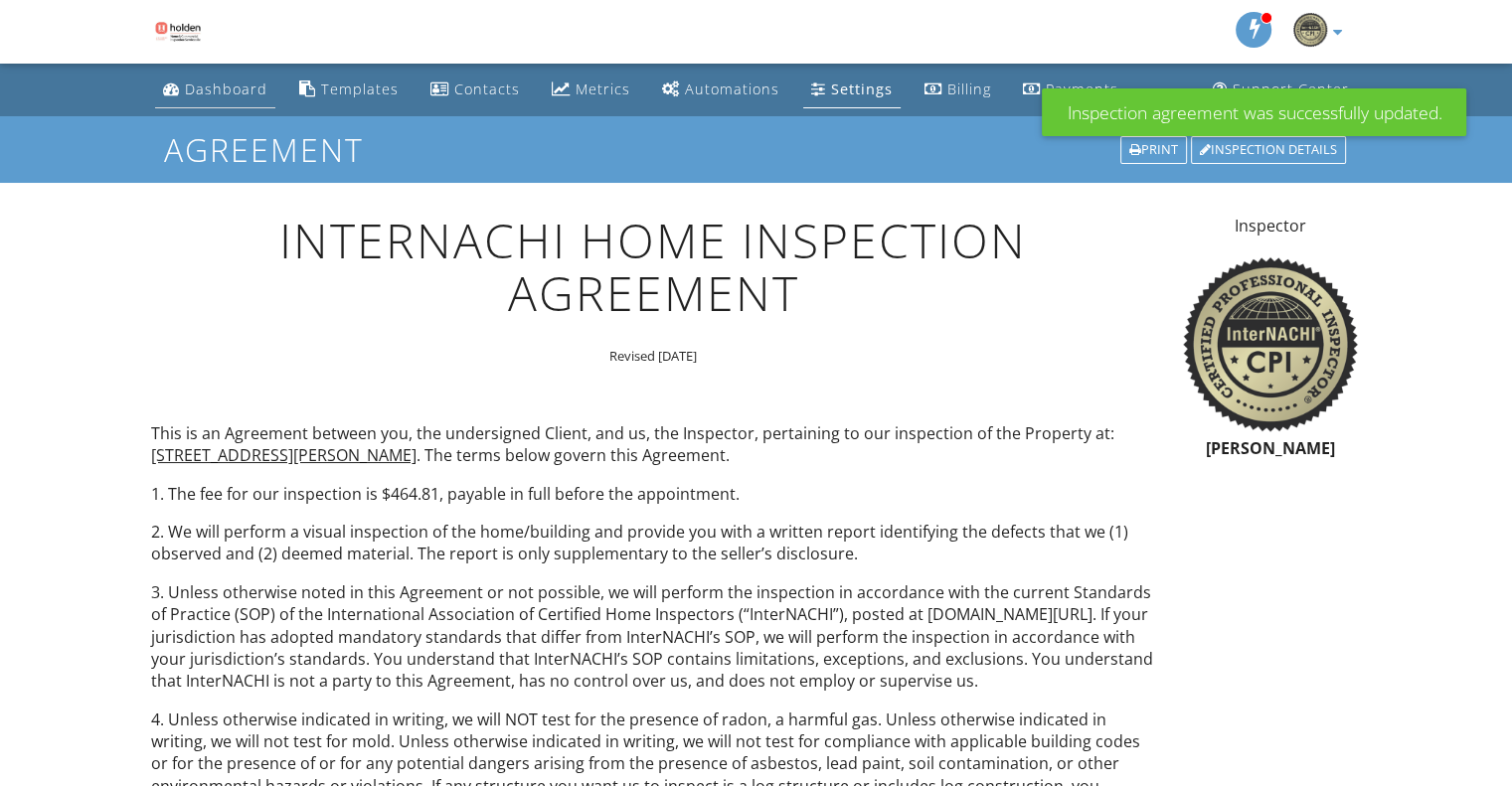 click on "Dashboard" at bounding box center (226, 88) 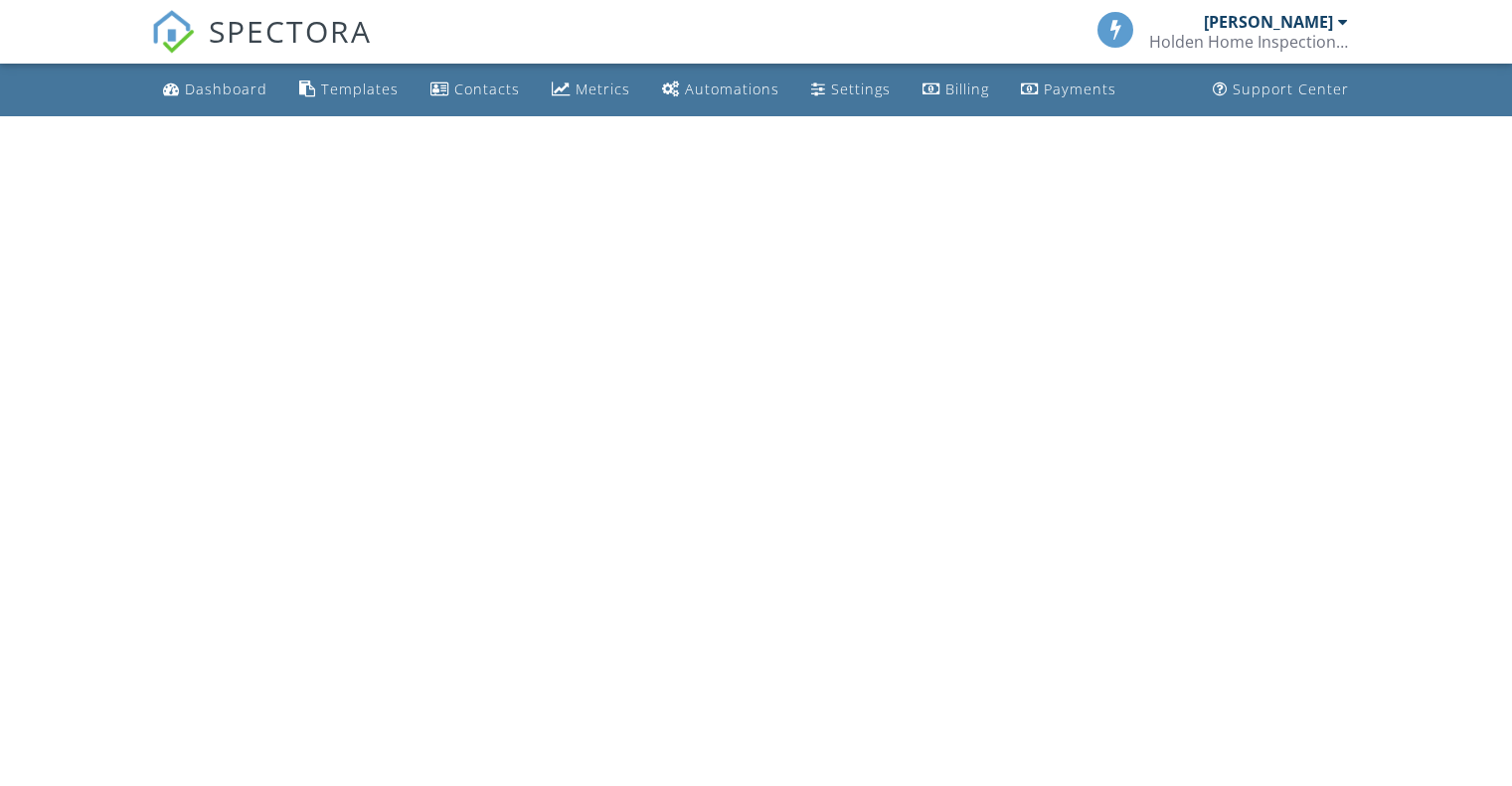 scroll, scrollTop: 0, scrollLeft: 0, axis: both 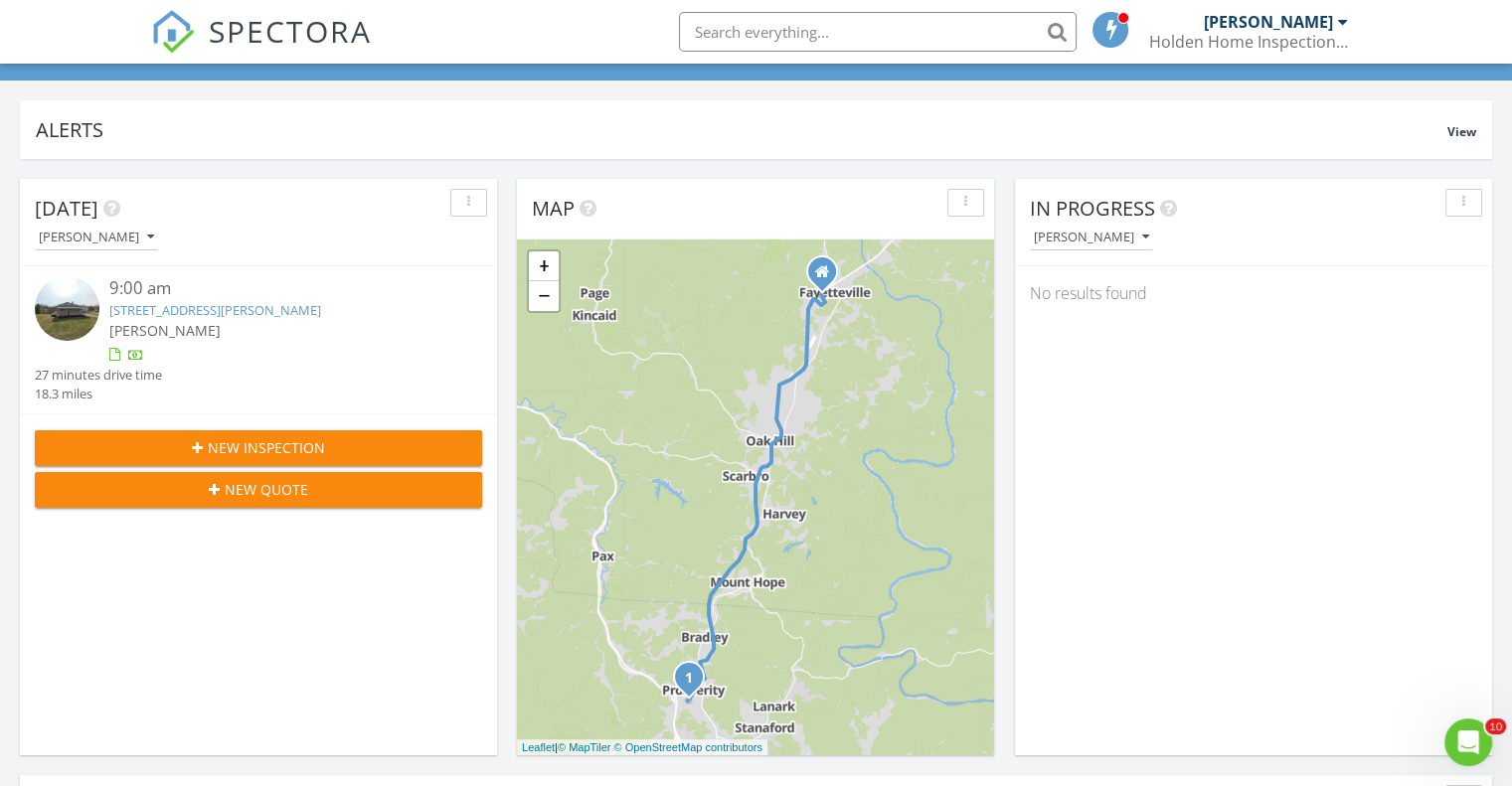 click on "183 Dearing Dr, Mount Hope, WV 25880" at bounding box center (215, 310) 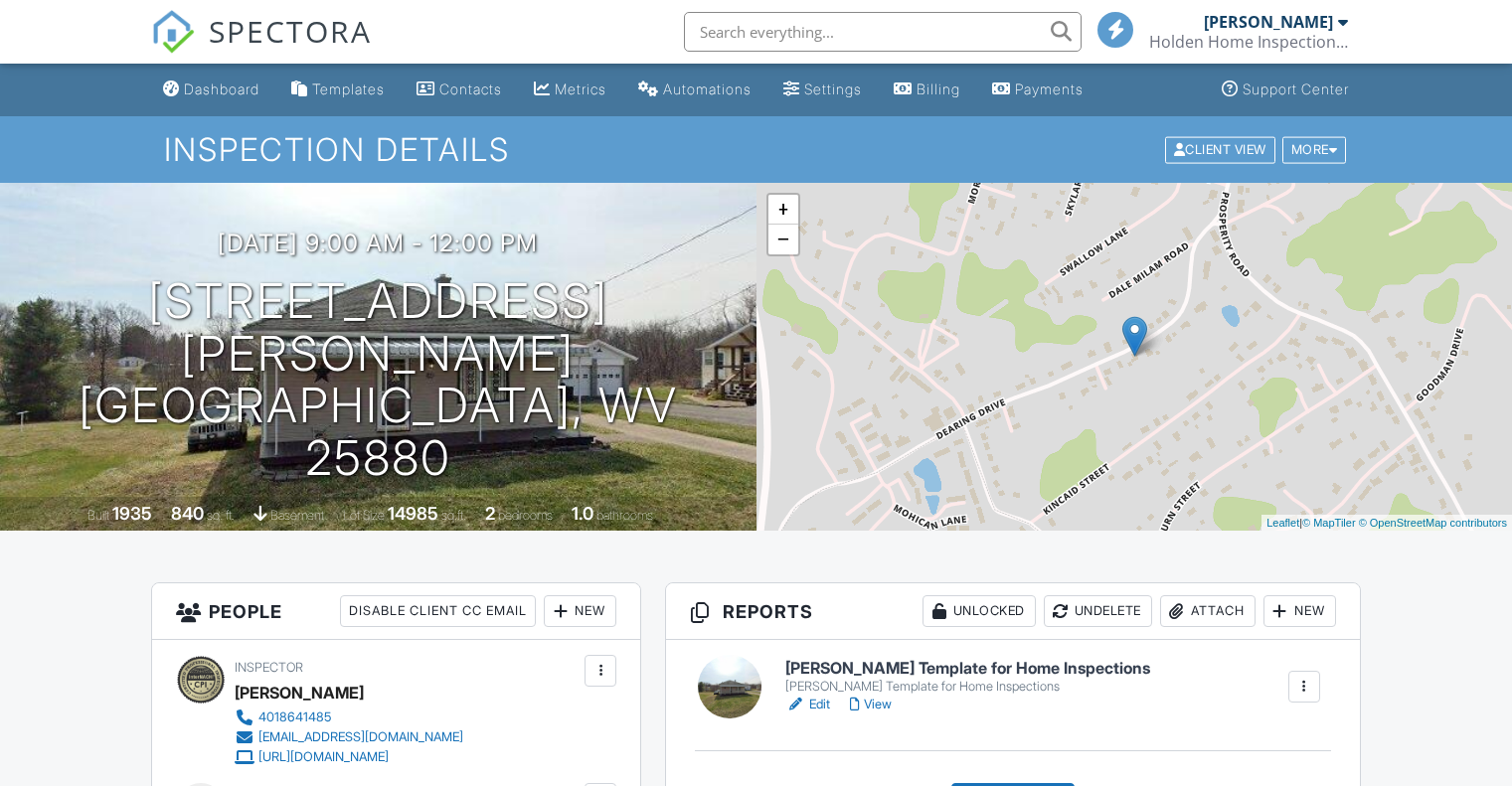scroll, scrollTop: 0, scrollLeft: 0, axis: both 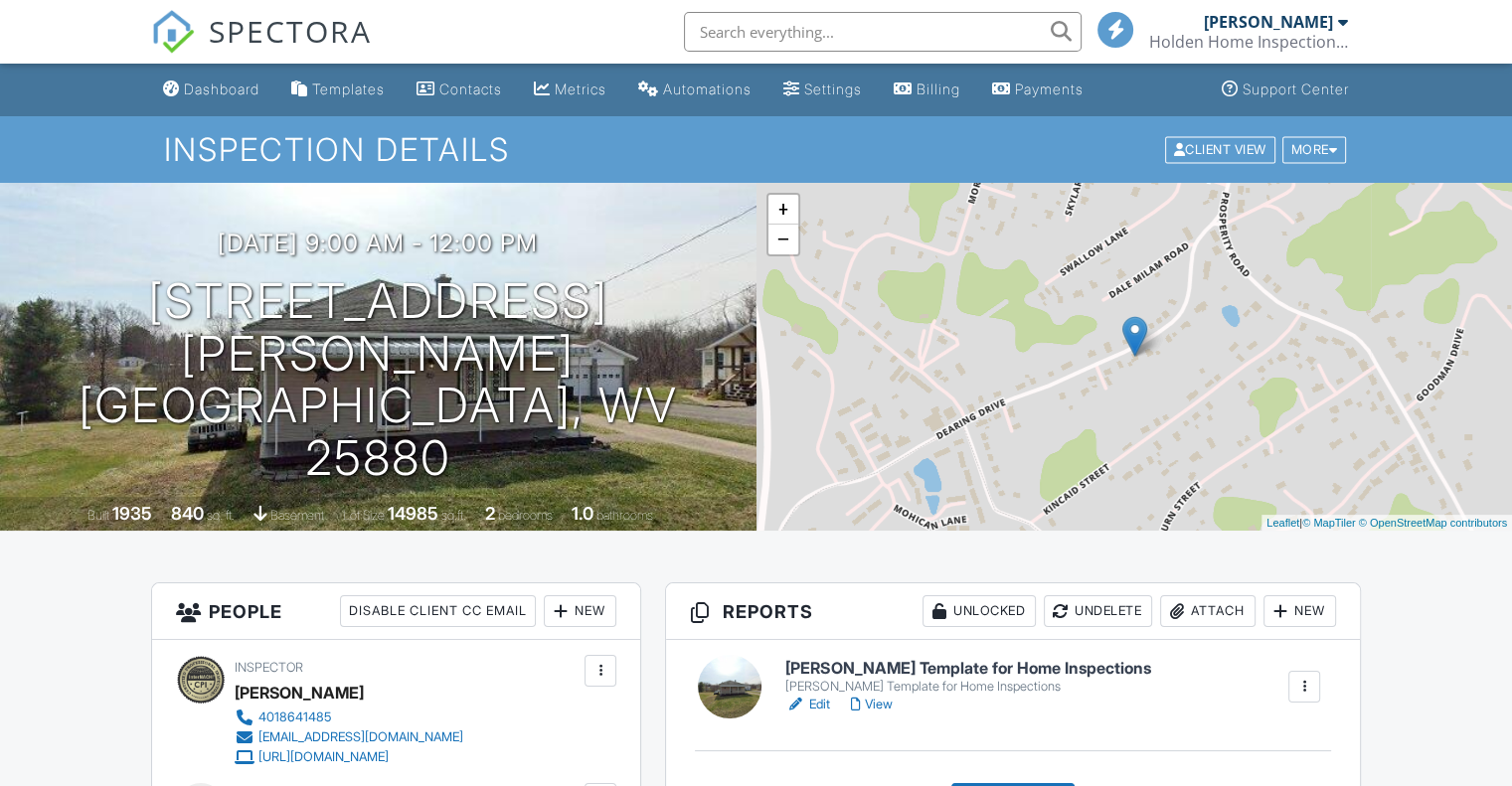click on "[PERSON_NAME] Template for Home Inspections" at bounding box center [967, 669] 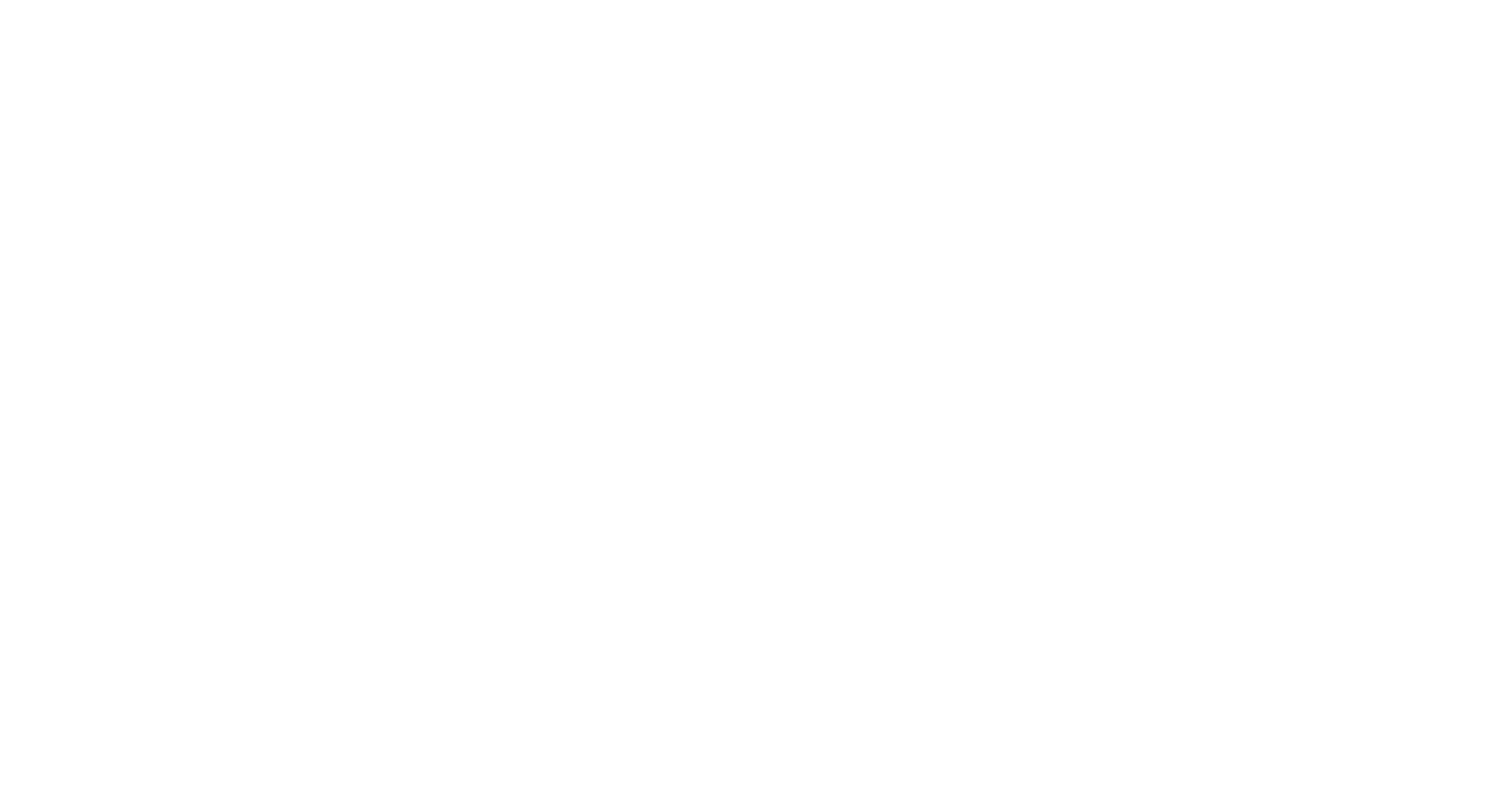 scroll, scrollTop: 0, scrollLeft: 0, axis: both 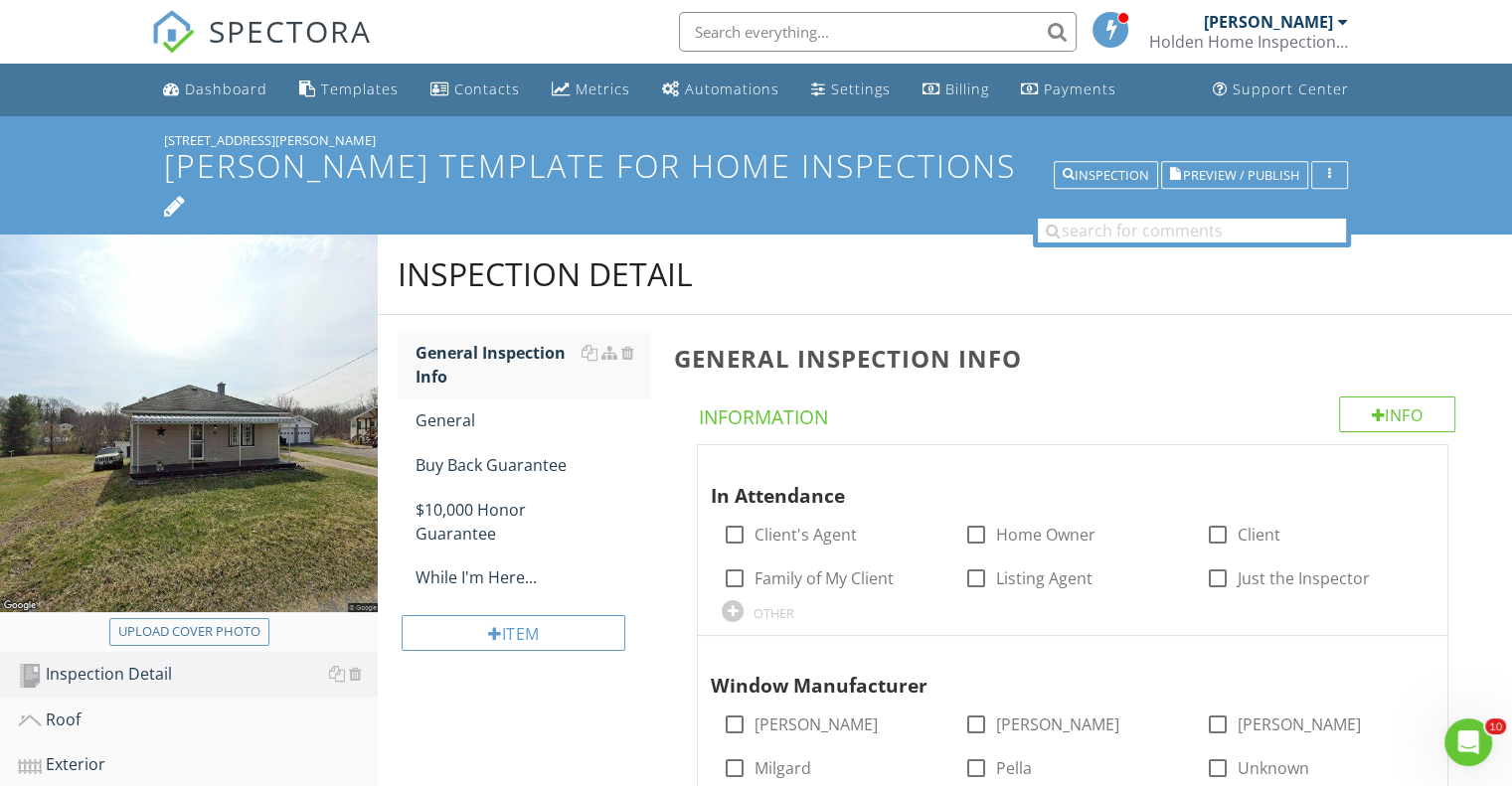 click on "[PERSON_NAME] Template for Home Inspections" at bounding box center (756, 183) 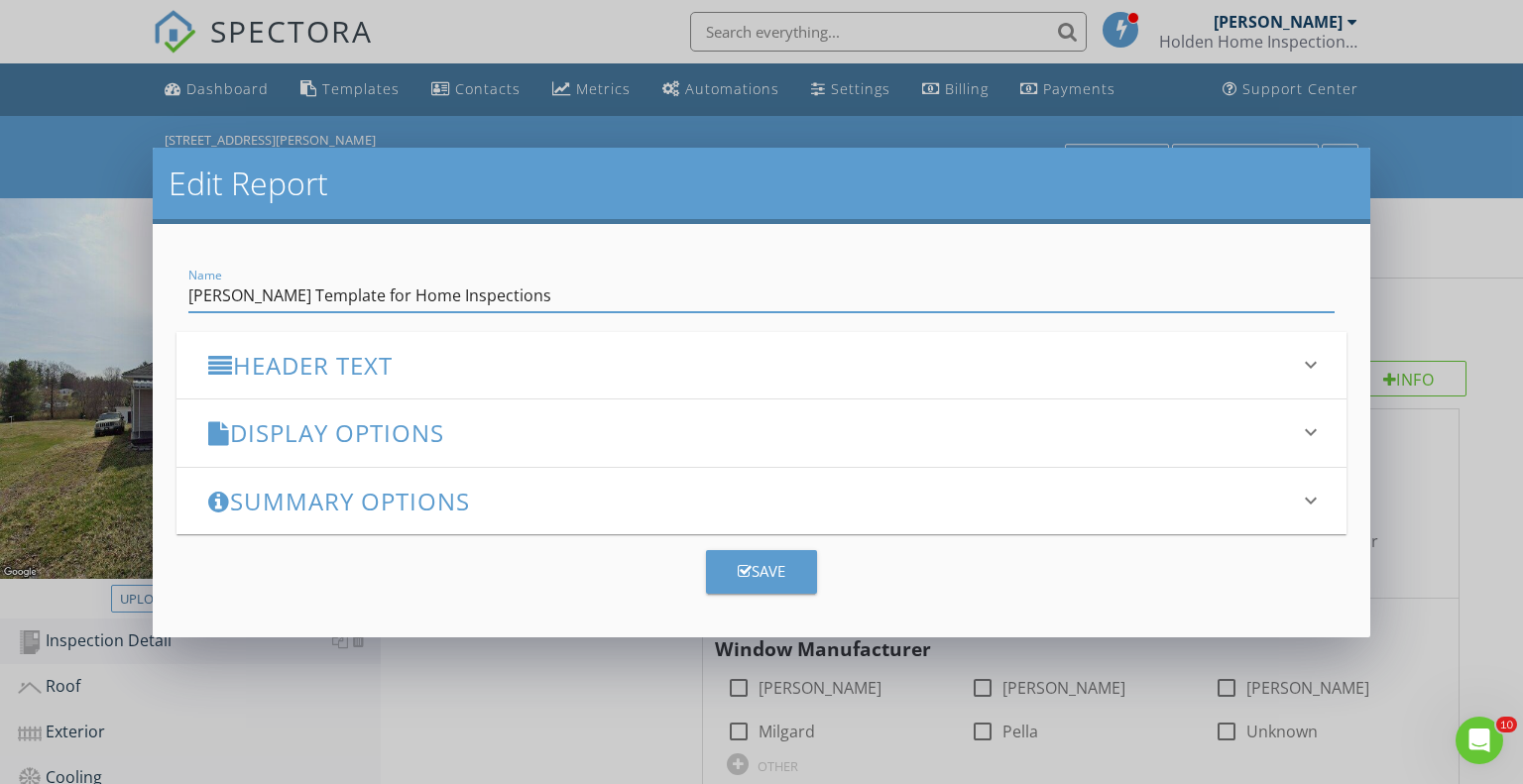 drag, startPoint x: 556, startPoint y: 296, endPoint x: 184, endPoint y: 309, distance: 372.22708 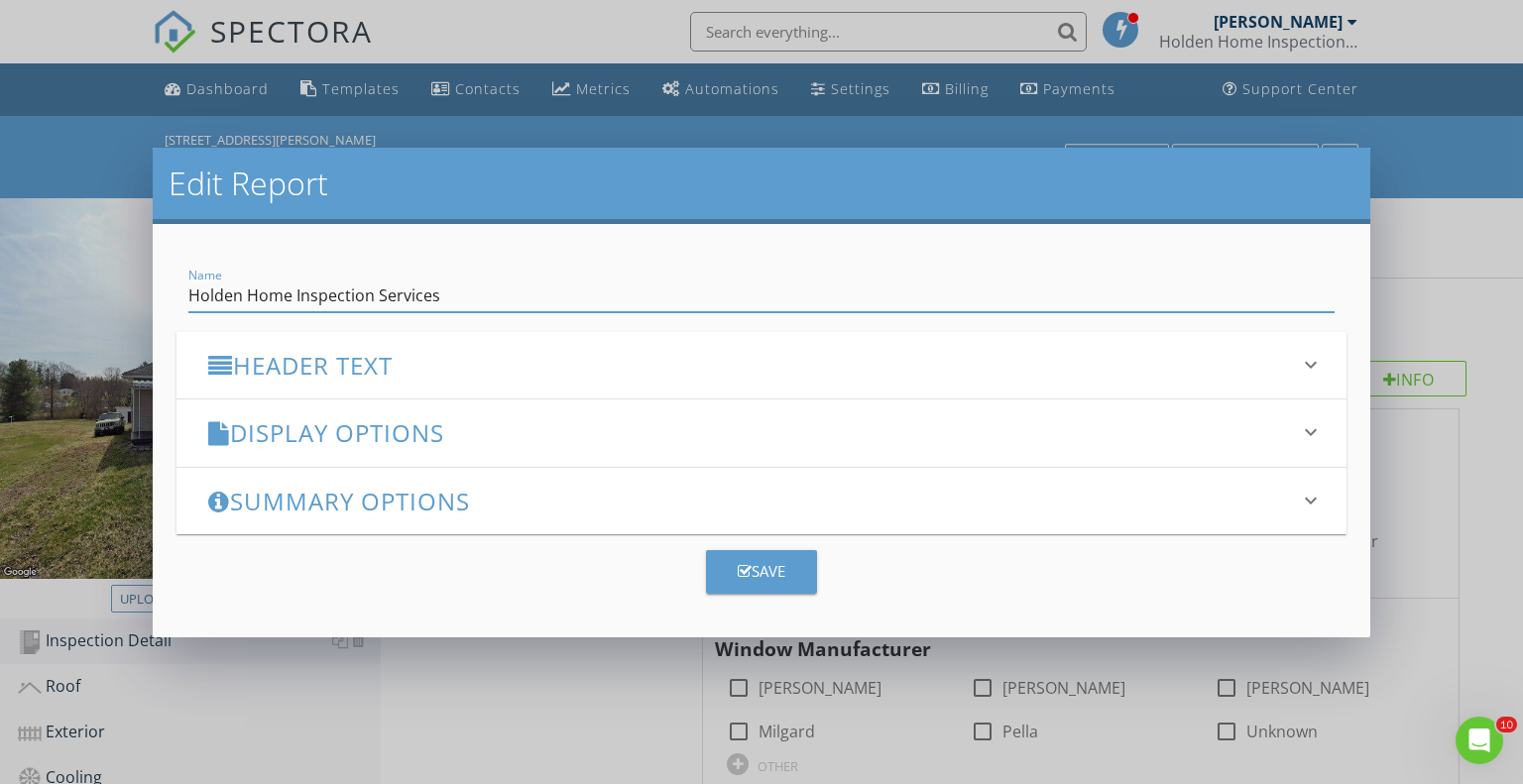 type on "Holden Home Inspection Services" 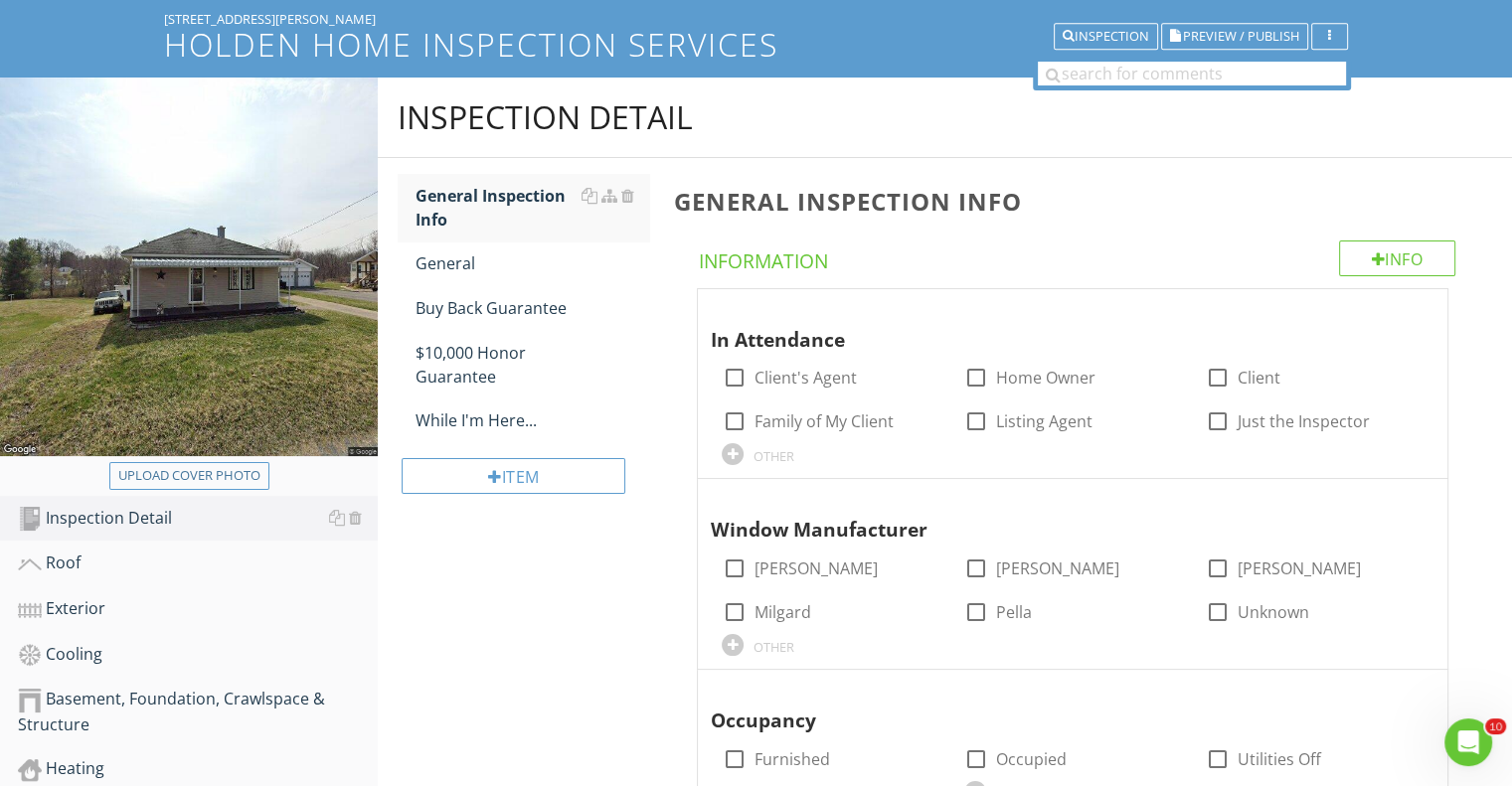scroll, scrollTop: 0, scrollLeft: 0, axis: both 